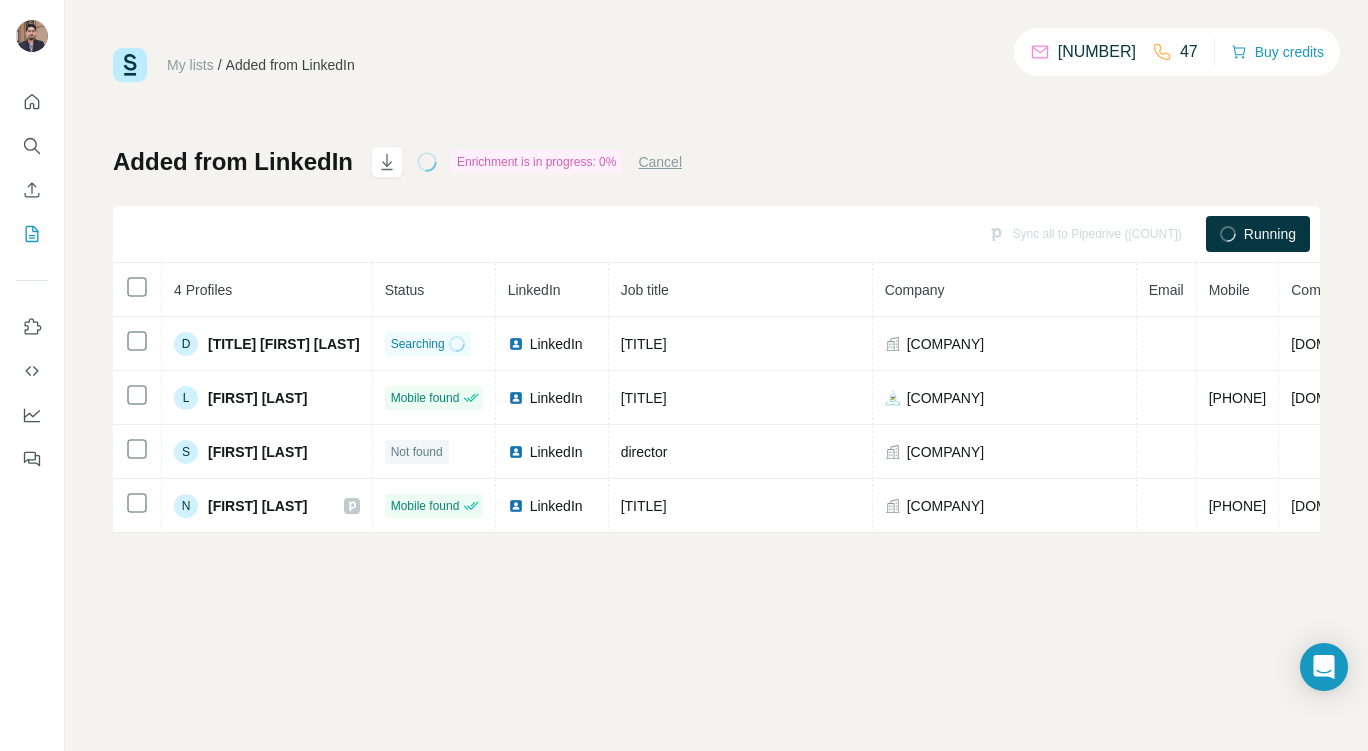 scroll, scrollTop: 0, scrollLeft: 0, axis: both 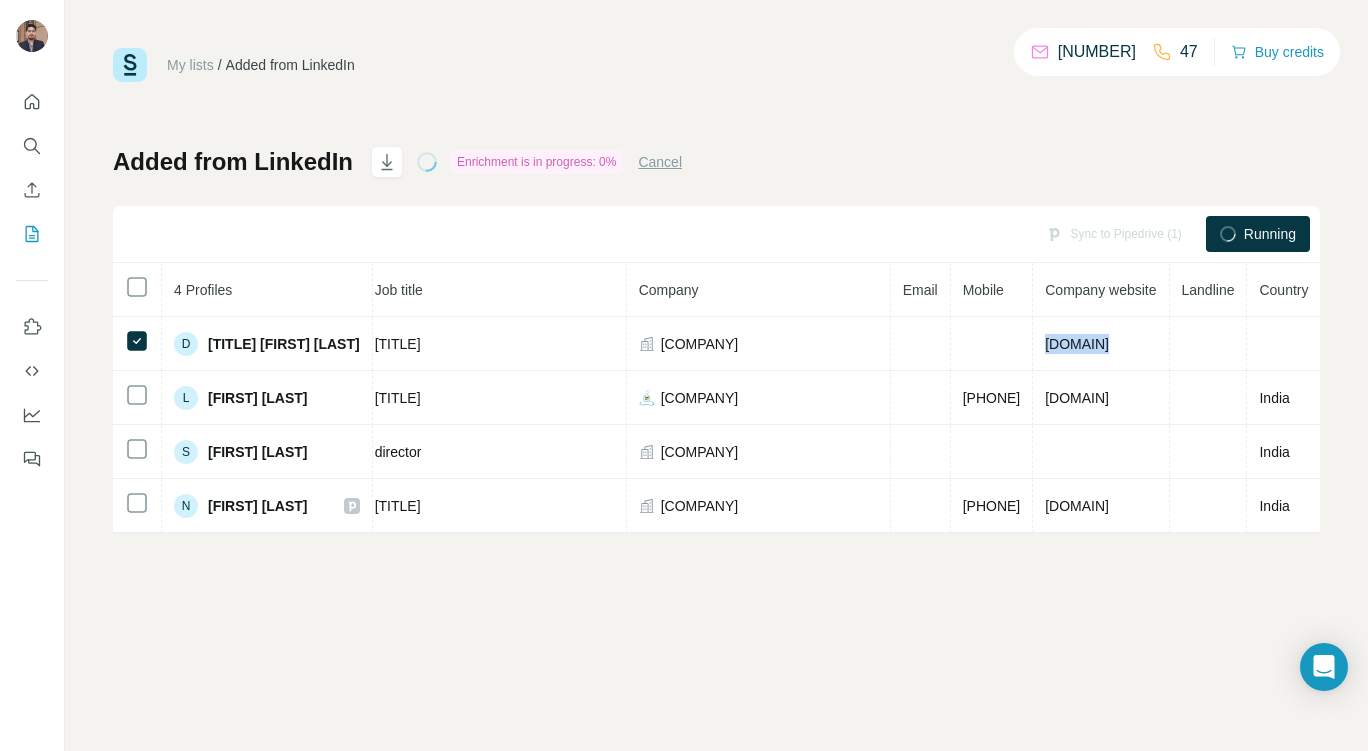 drag, startPoint x: 1193, startPoint y: 339, endPoint x: 1157, endPoint y: 360, distance: 41.677334 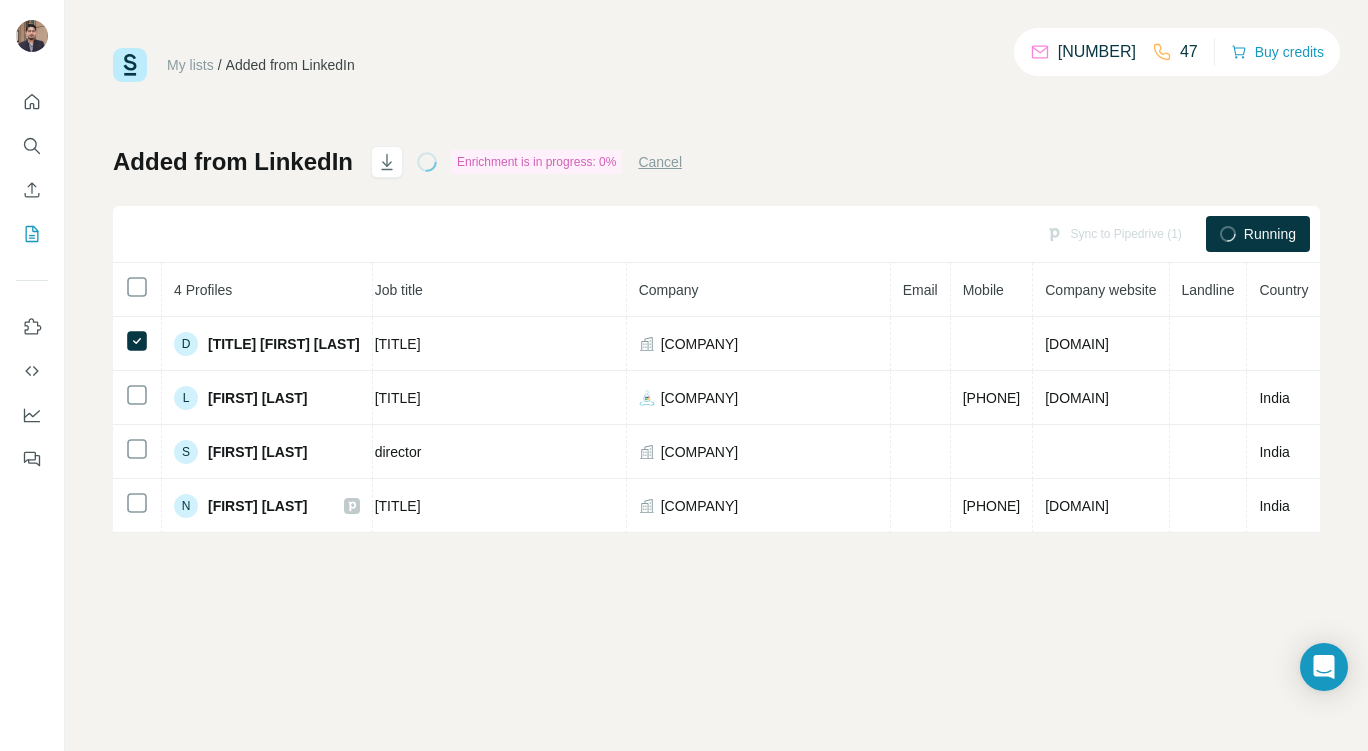 click on "KP Group" at bounding box center (700, 344) 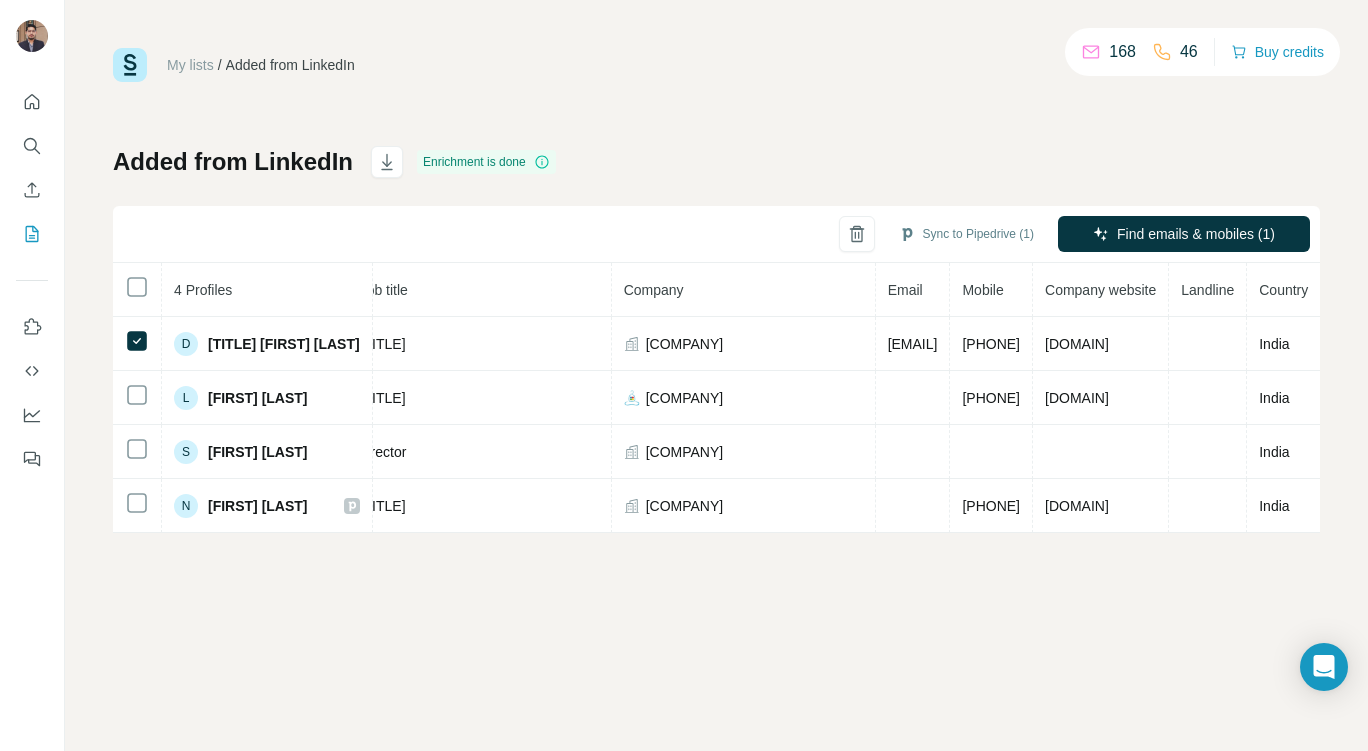 click on "+919825141649" at bounding box center (991, 344) 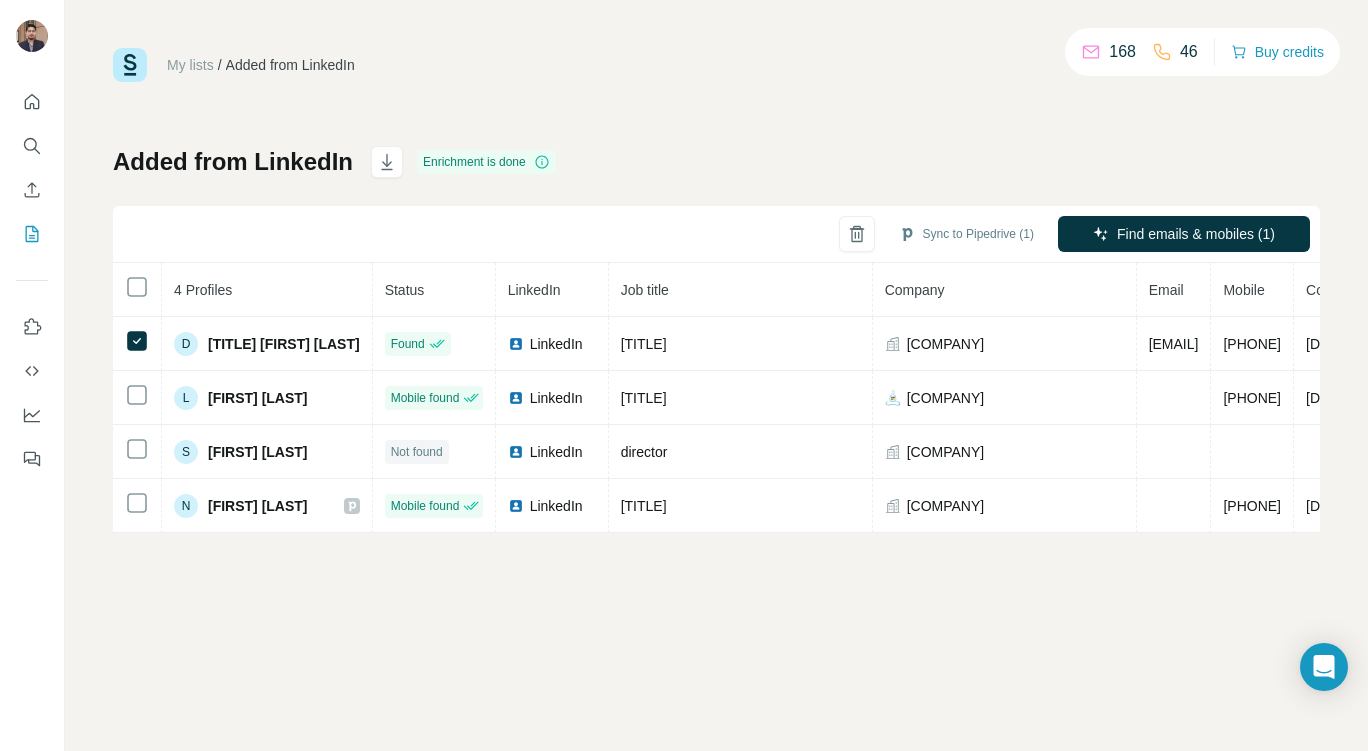 drag, startPoint x: 1039, startPoint y: 345, endPoint x: 119, endPoint y: 217, distance: 928.8617 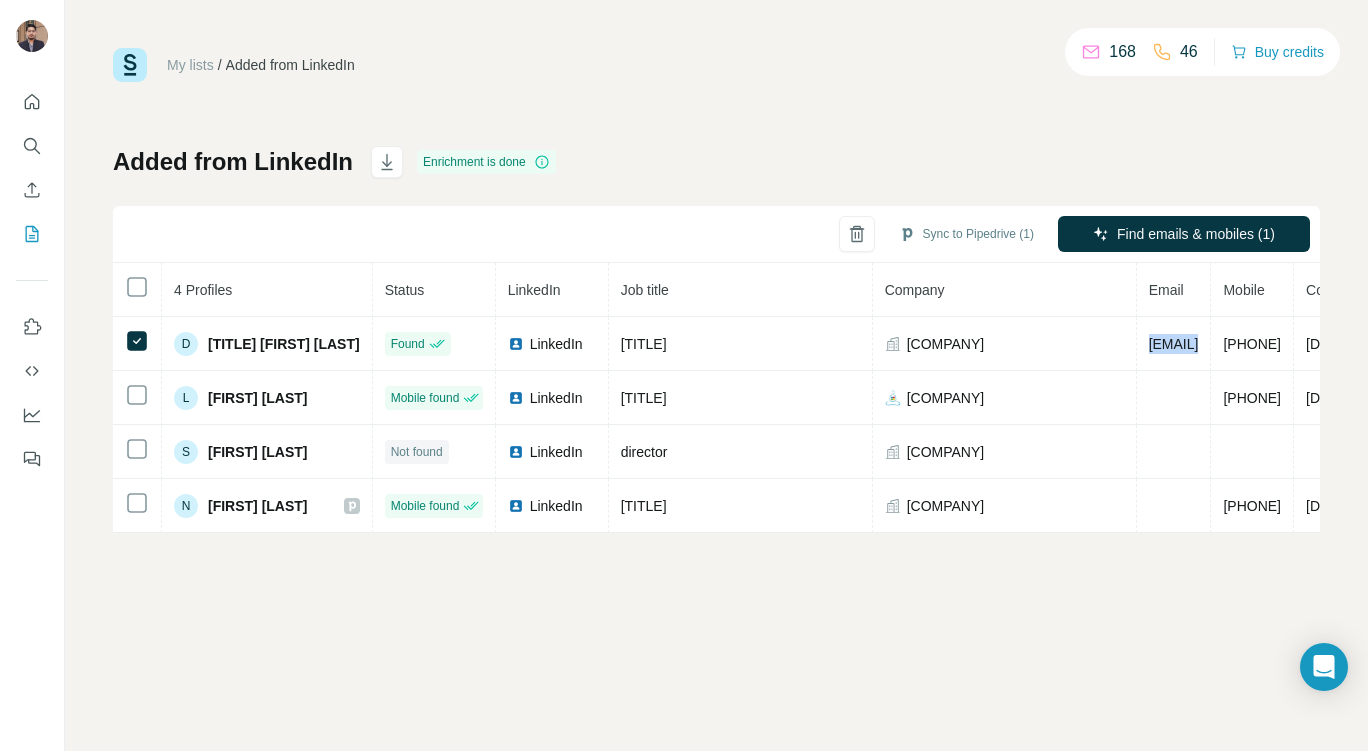 click on "faruk.patel@kpgroup.co" at bounding box center (1174, 344) 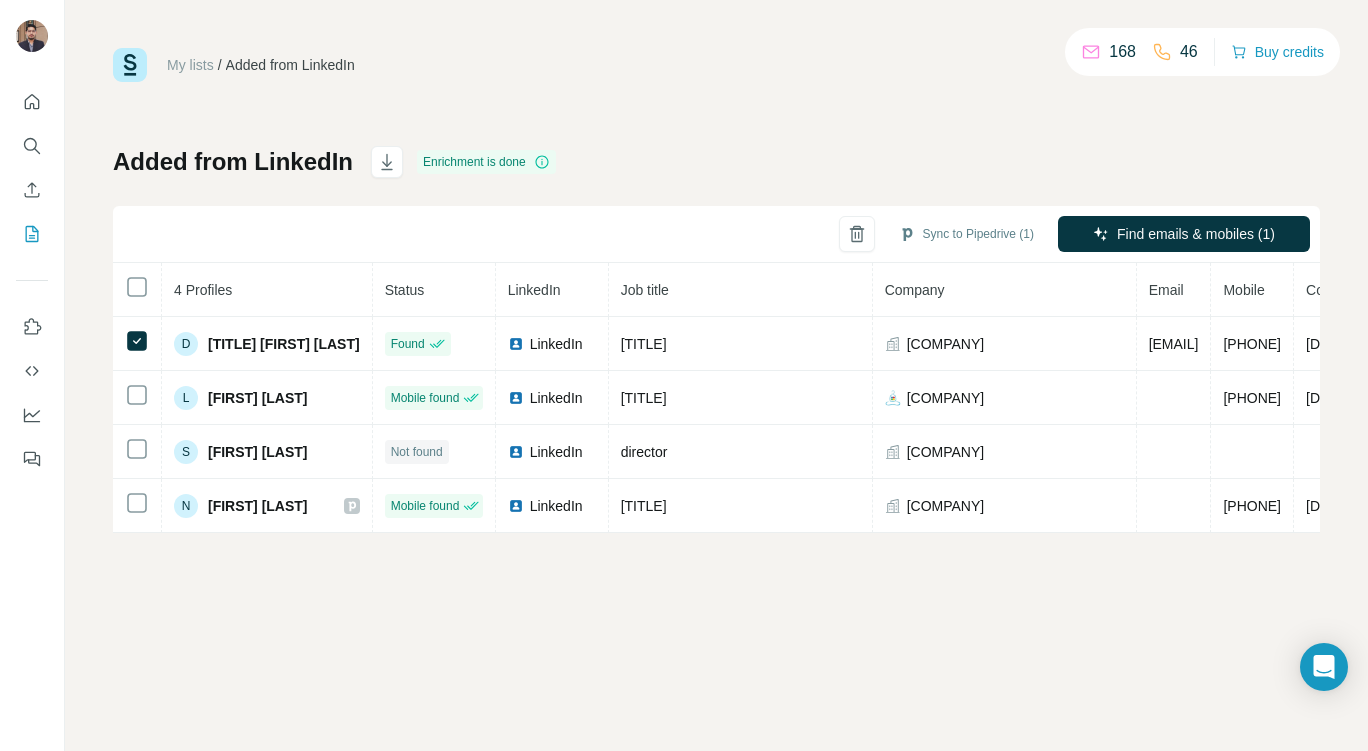 click at bounding box center [1174, 398] 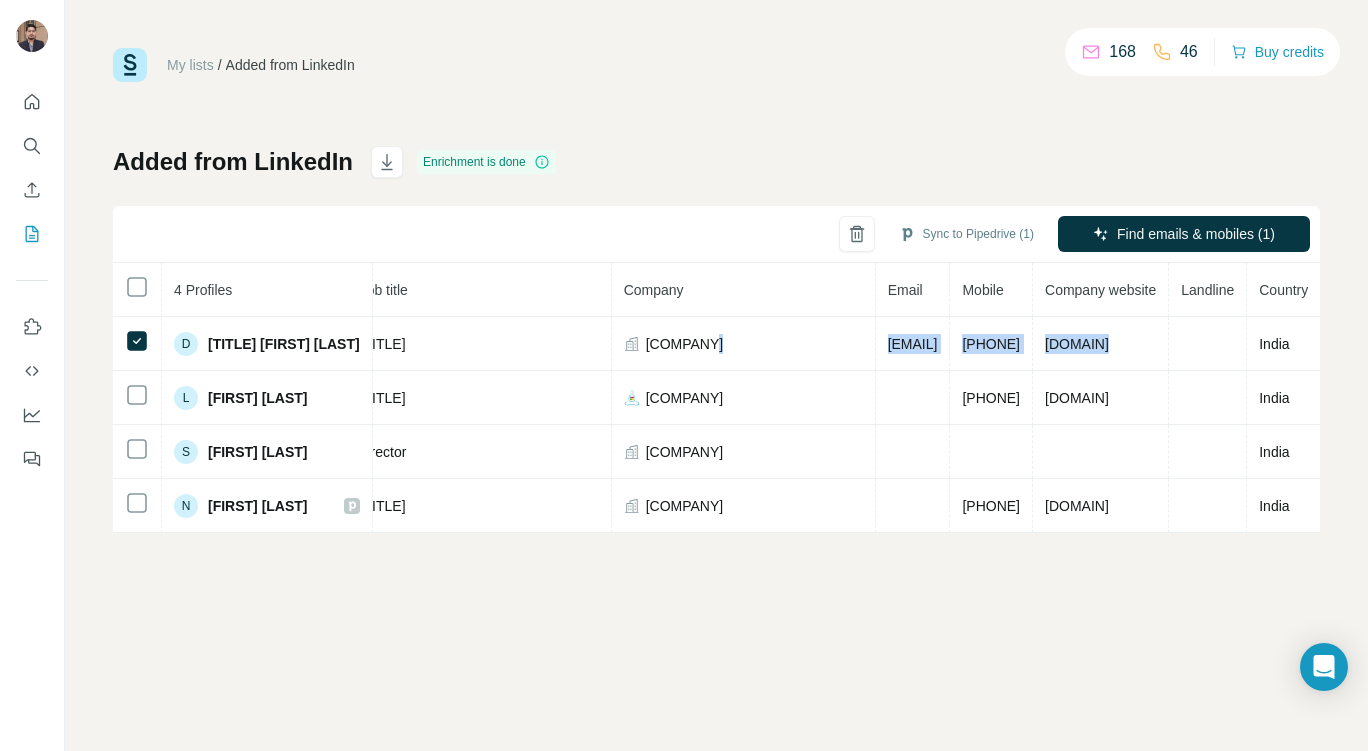 scroll, scrollTop: 0, scrollLeft: 427, axis: horizontal 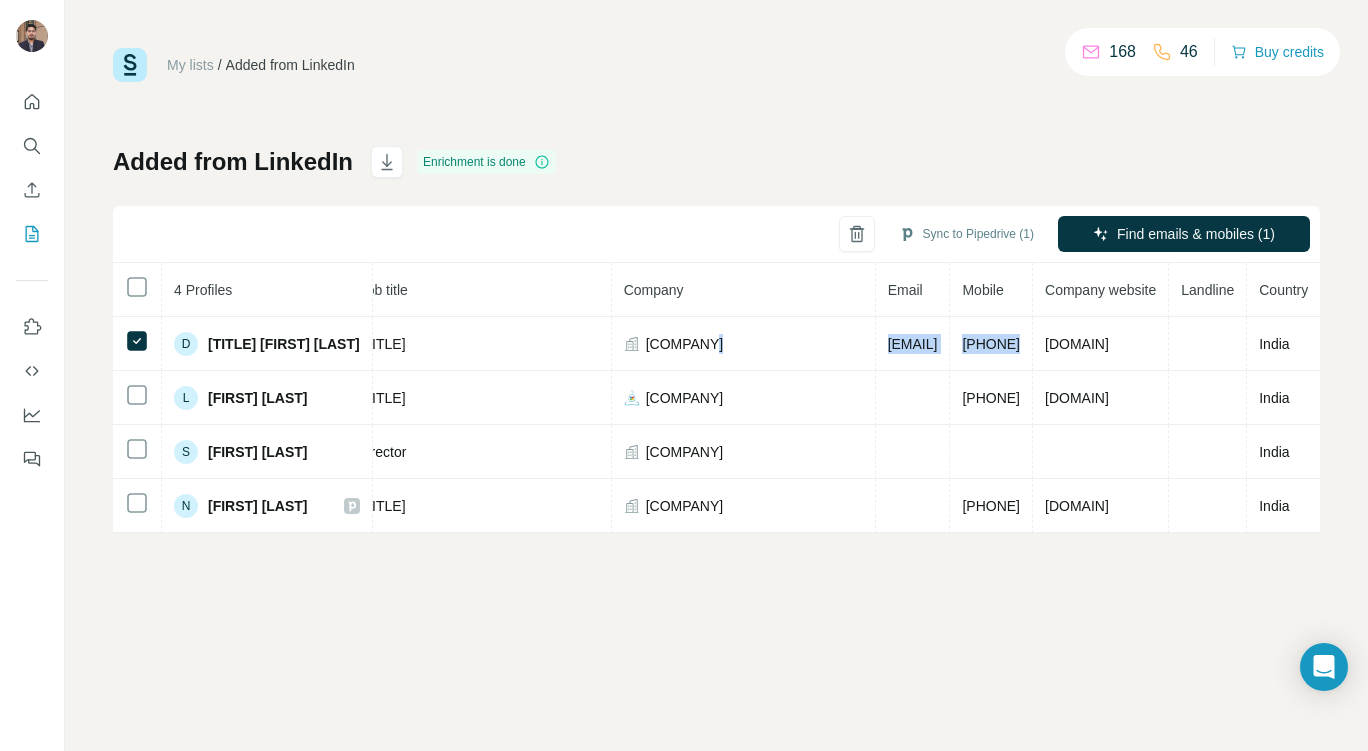 drag, startPoint x: 1093, startPoint y: 352, endPoint x: 997, endPoint y: 331, distance: 98.270035 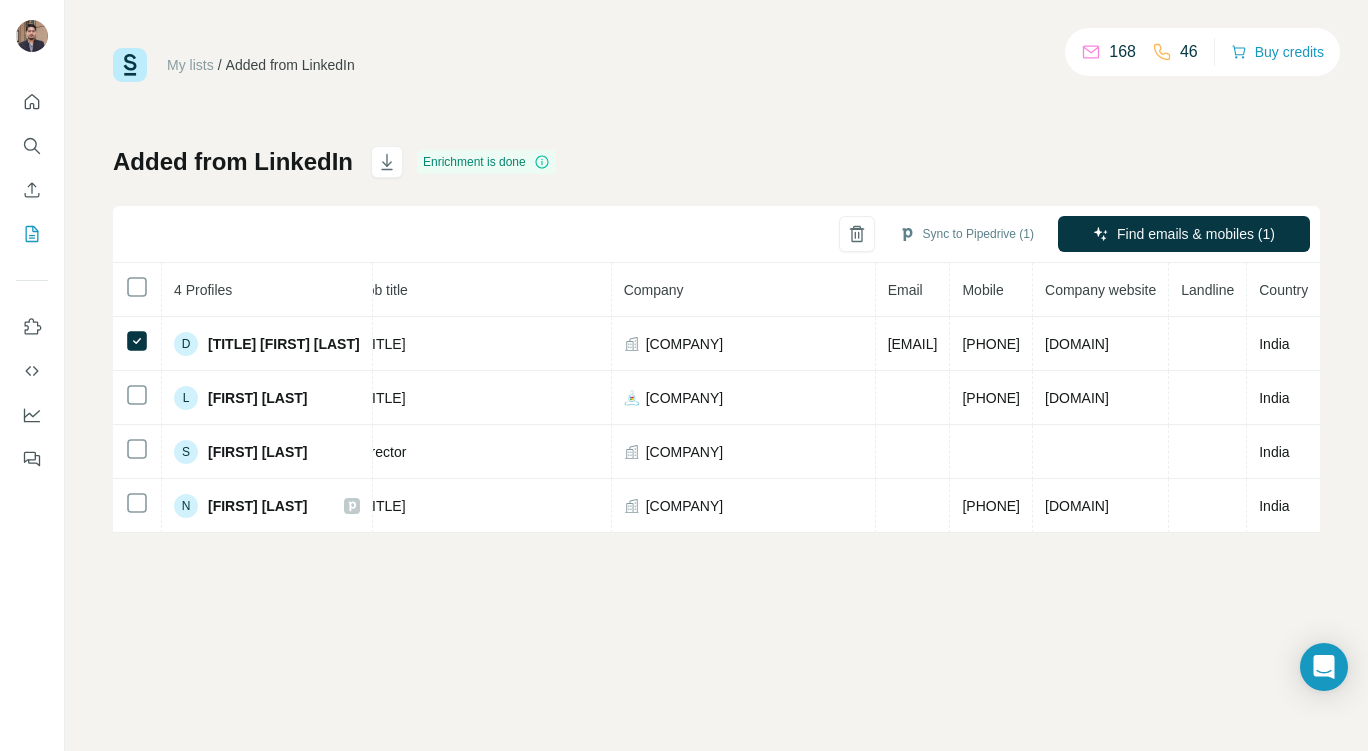 click on "+919825141649" at bounding box center (991, 344) 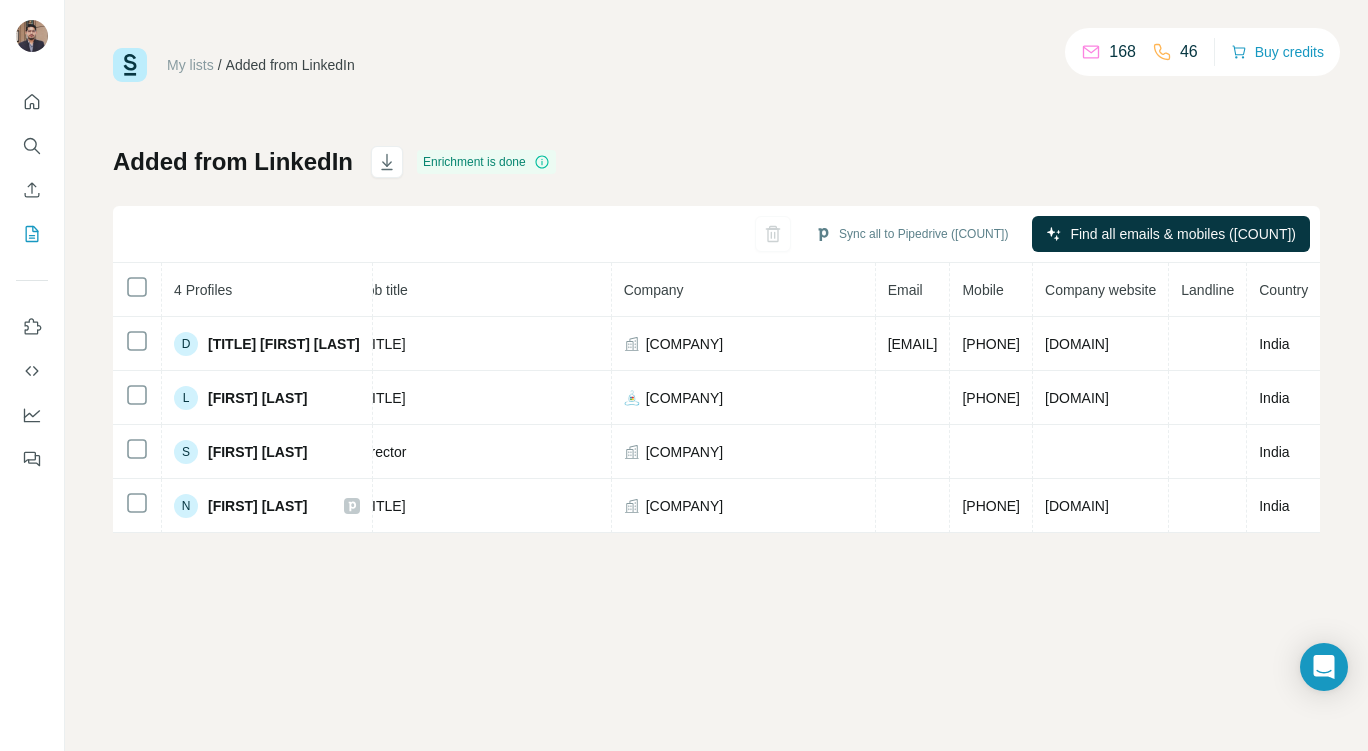 click on "My lists / Added from LinkedIn 168 46 Buy credits Added from LinkedIn Enrichment is done Sync all to Pipedrive (4) Find all emails & mobiles (4) 4 Profiles Status LinkedIn Job title Company Email Mobile Company website Landline Country D Dr. Faruk G. Patel Found LinkedIn CMD KP Group faruk.patel@kpgroup.co +919825141649 kps-group.com India L Lokesh Kumat Mobile found LinkedIn Plant Head Monsoon Foods +918055405502 monsoonfoods.in India S Sunil vavle Not found LinkedIn director Sheetal Dies & Tools Pvt.Ltd. India N Neel Mehta Mobile found LinkedIn Director of Business Development Shreeram Industries +918980009696 shreeramindustries.in India" at bounding box center [716, 375] 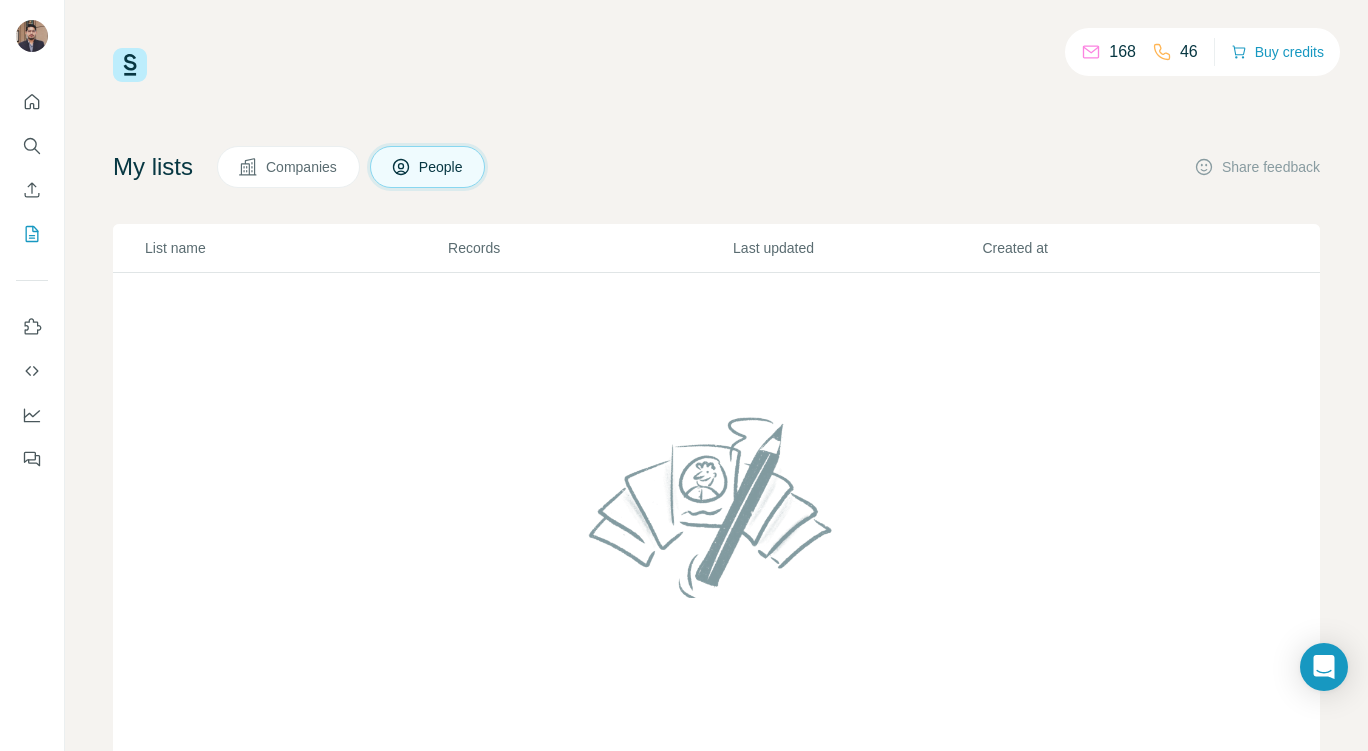 click on "Companies" at bounding box center (288, 167) 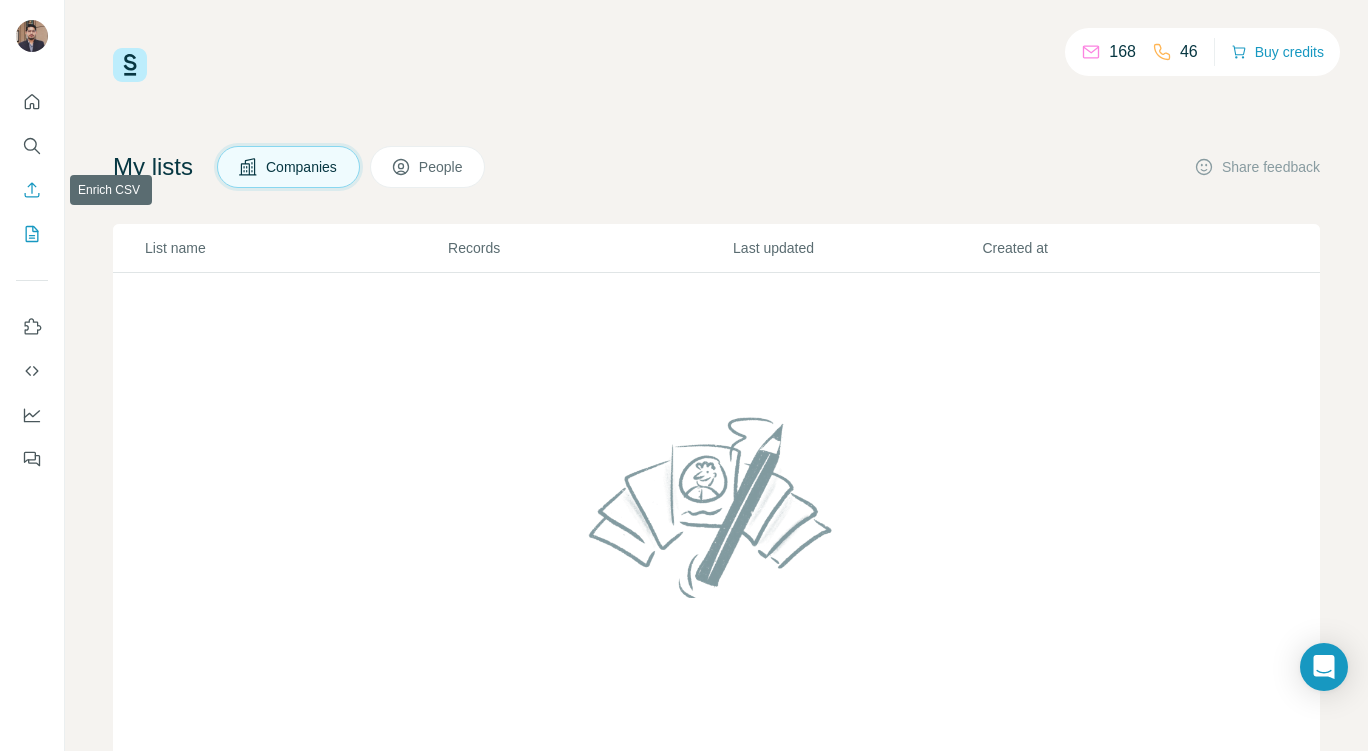click 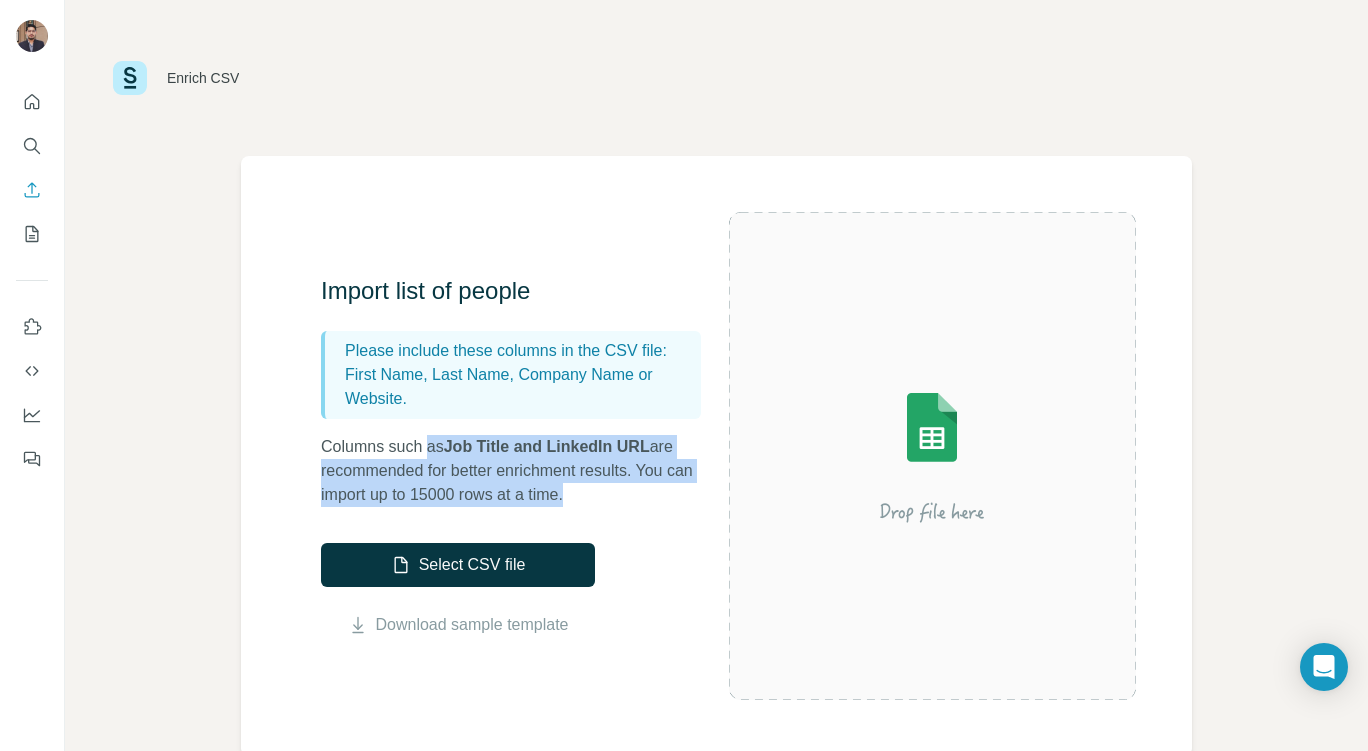 drag, startPoint x: 432, startPoint y: 447, endPoint x: 664, endPoint y: 502, distance: 238.43028 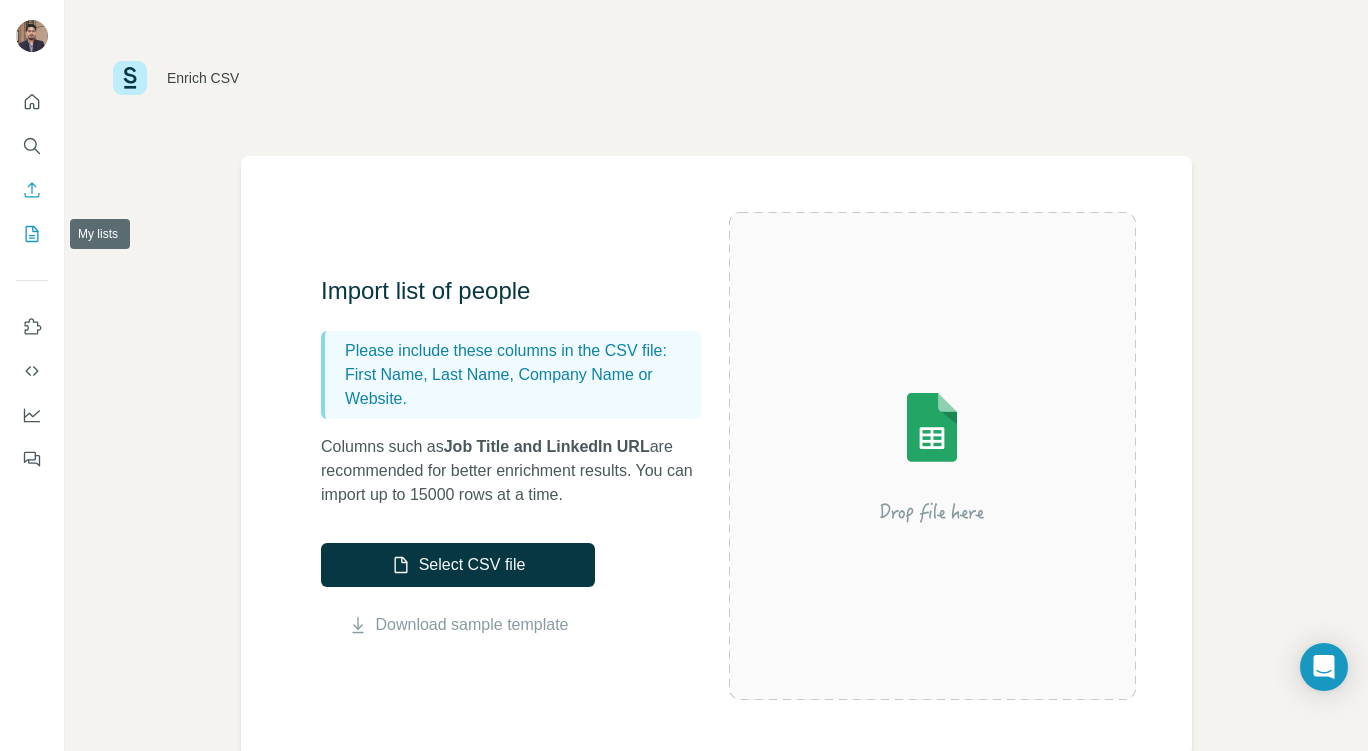 click 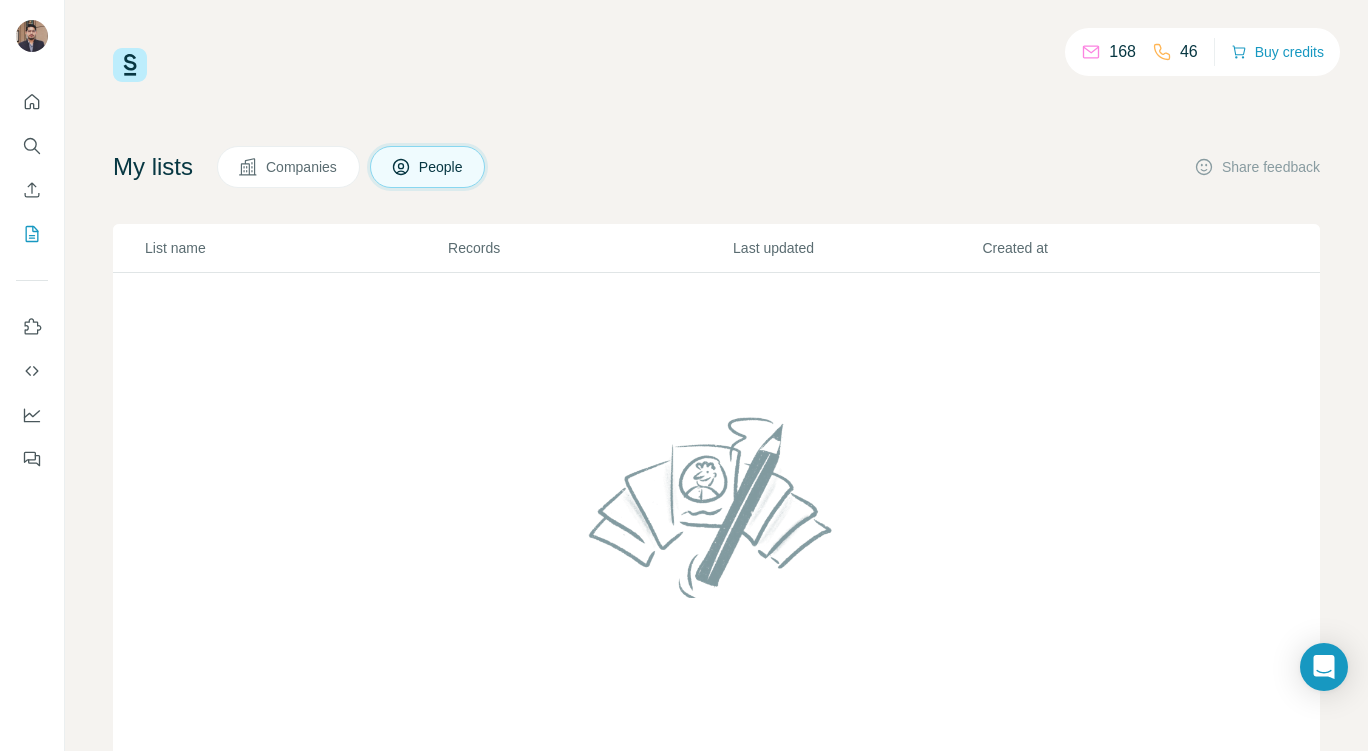type 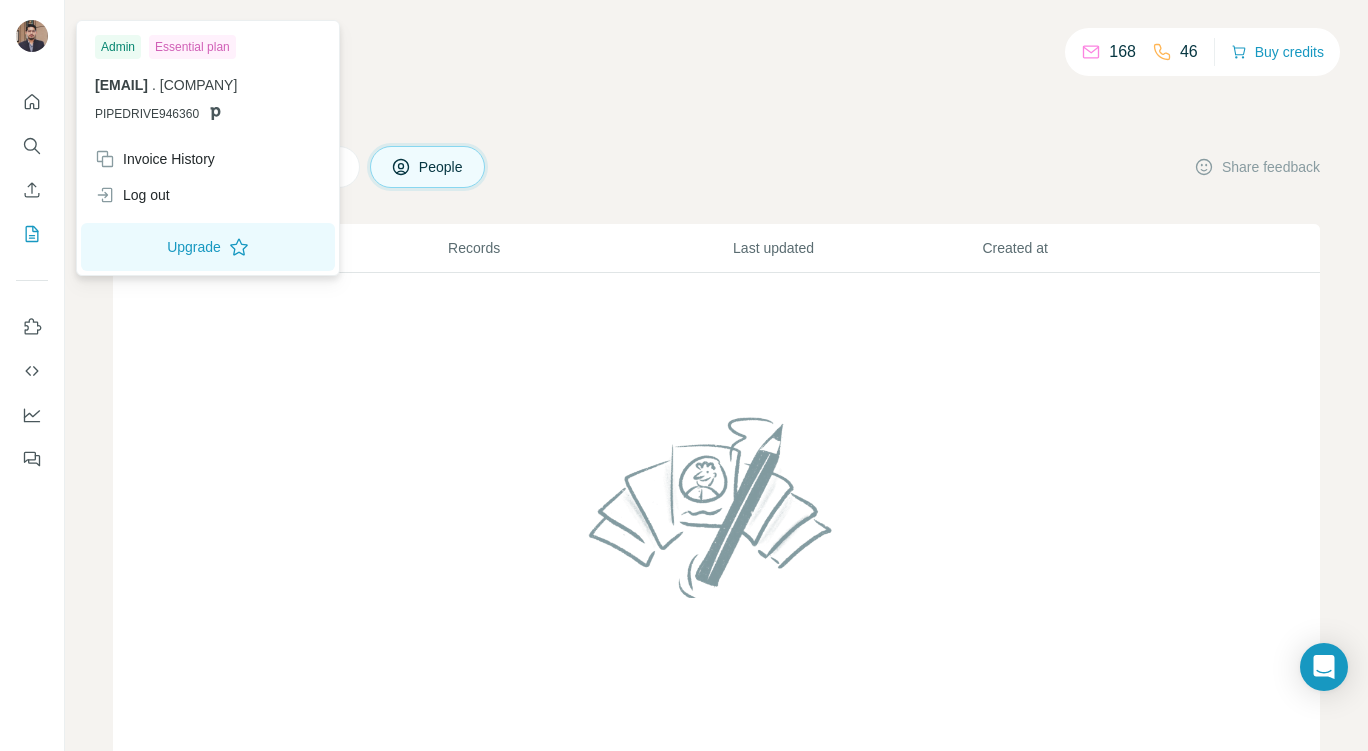 click at bounding box center [32, 36] 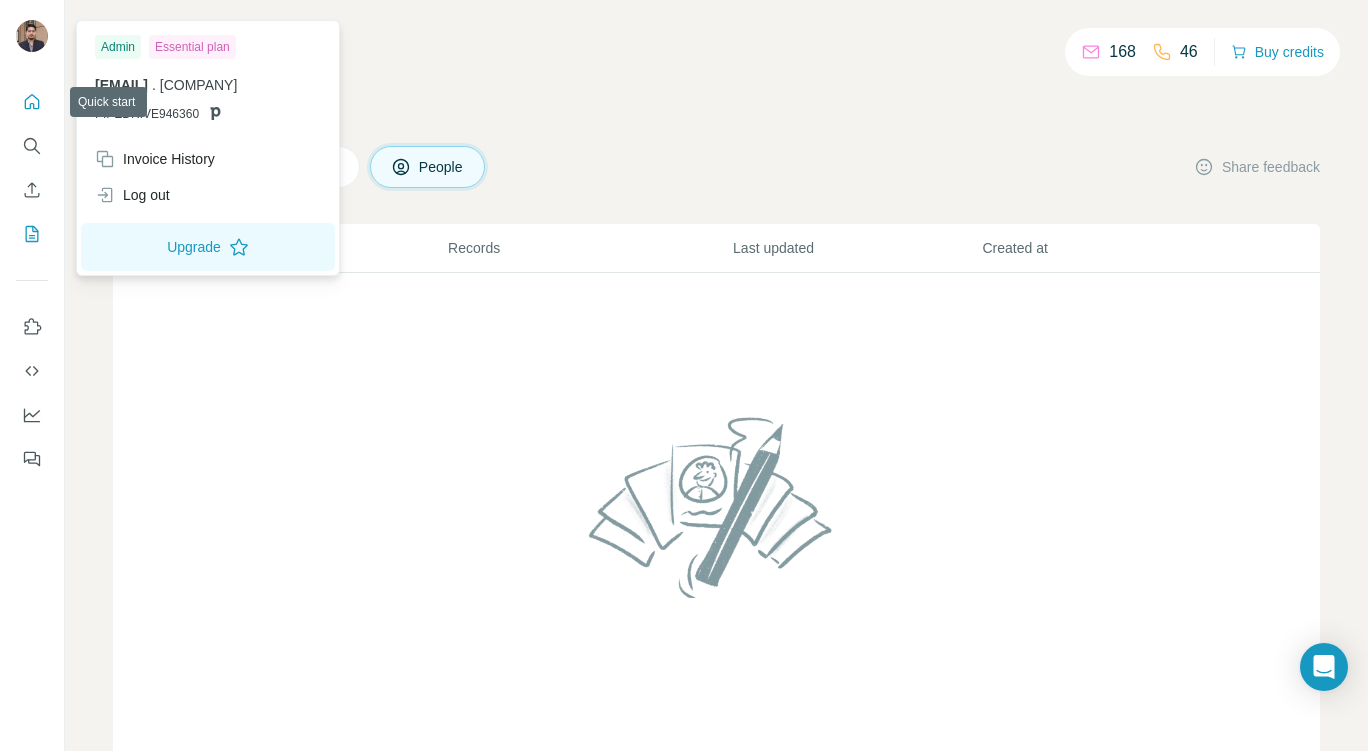 click 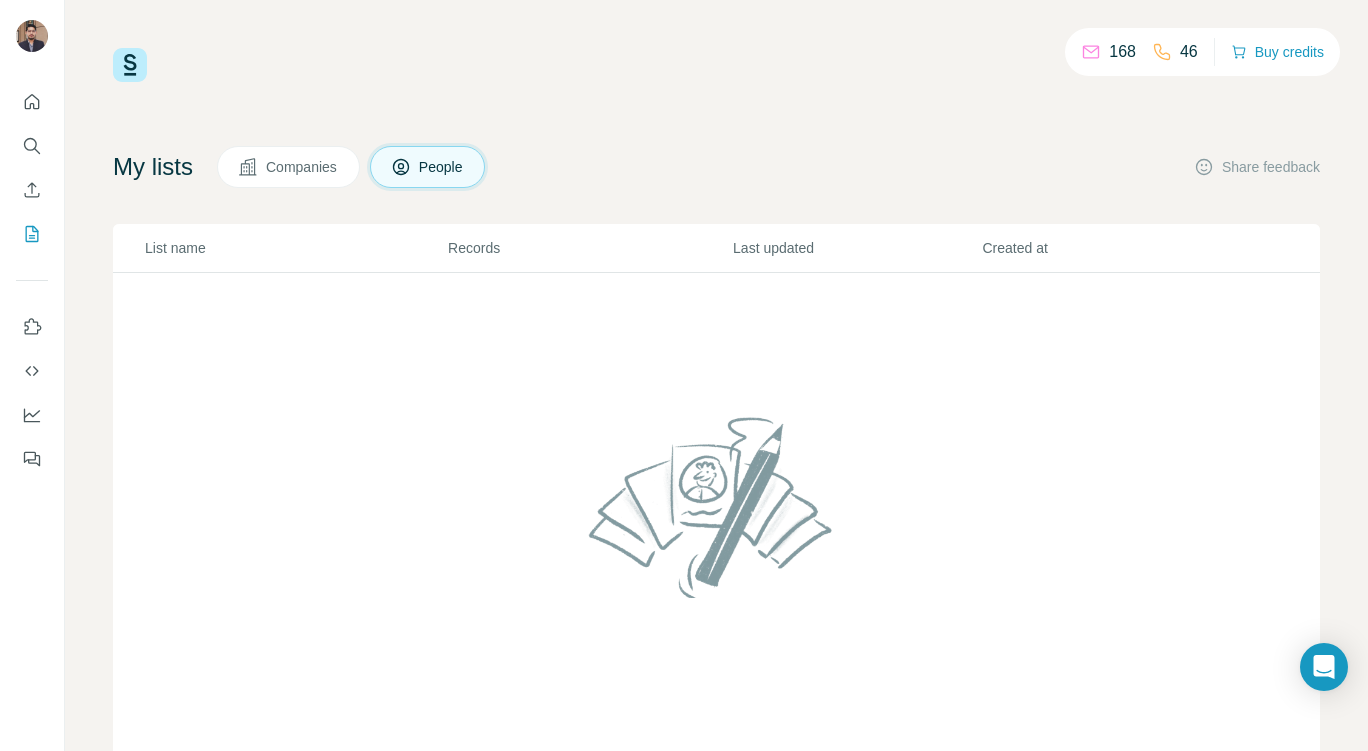 click on "Companies" at bounding box center [302, 167] 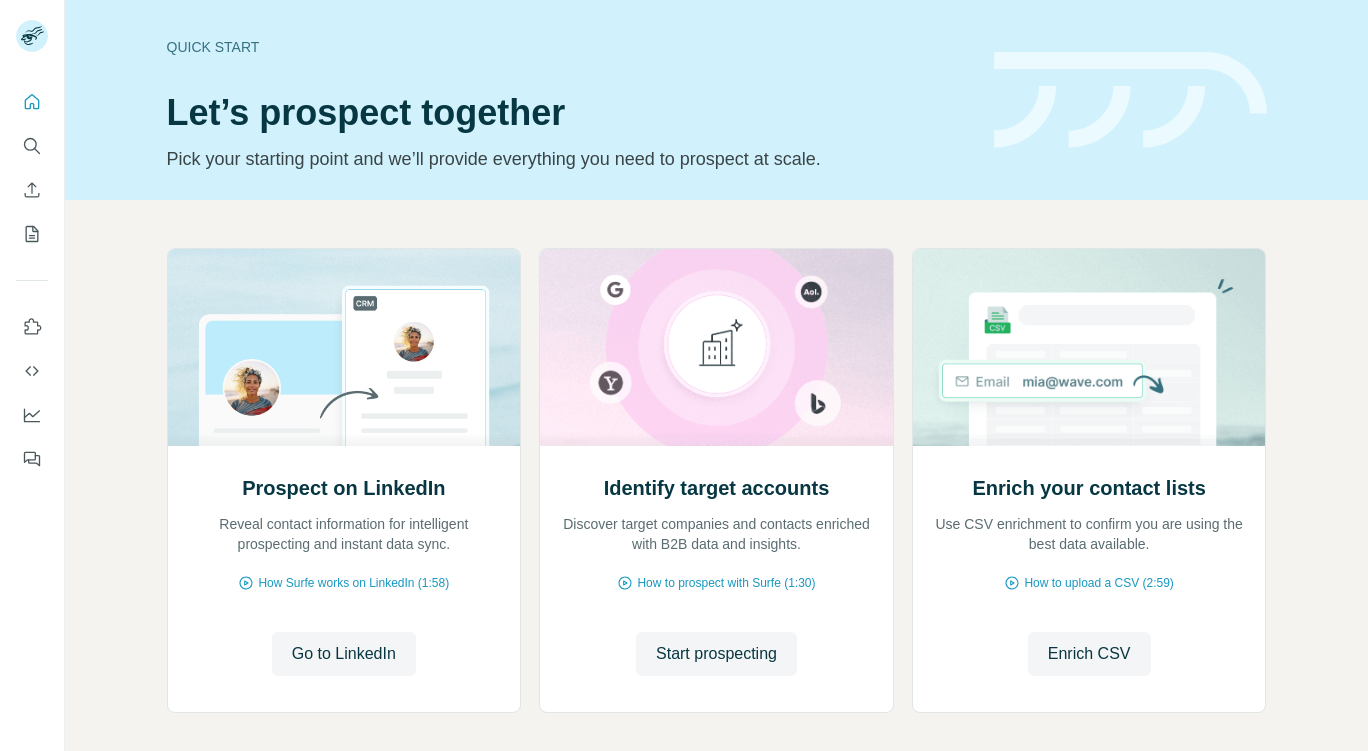 scroll, scrollTop: 0, scrollLeft: 0, axis: both 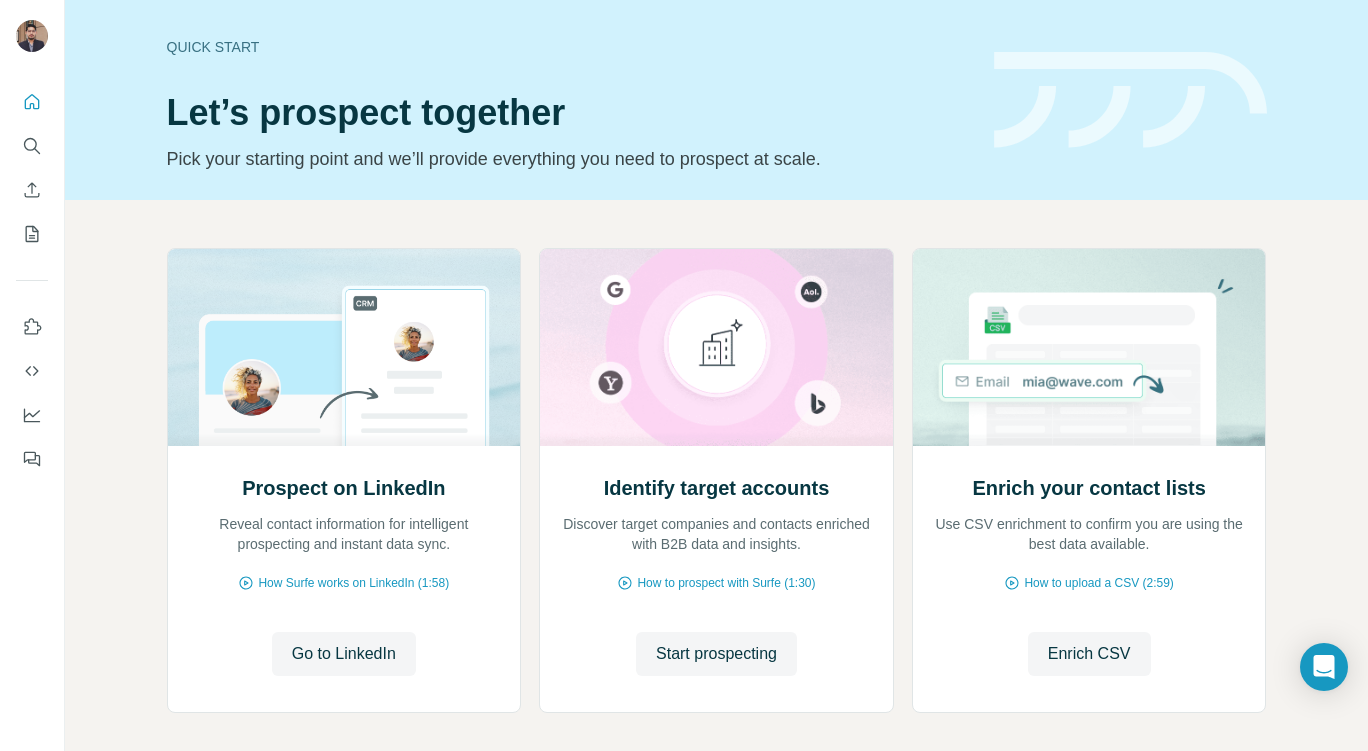 click on "Start prospecting" at bounding box center (716, 654) 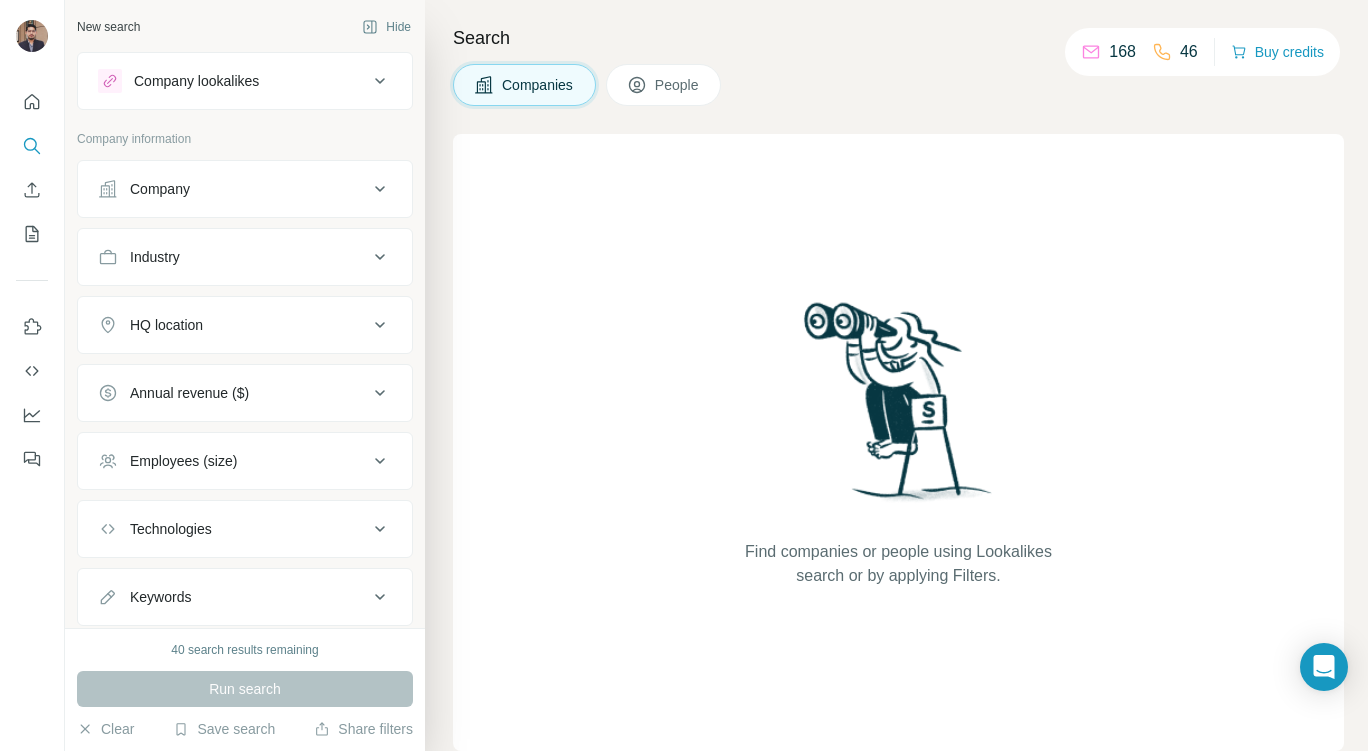 click on "Company" at bounding box center (233, 189) 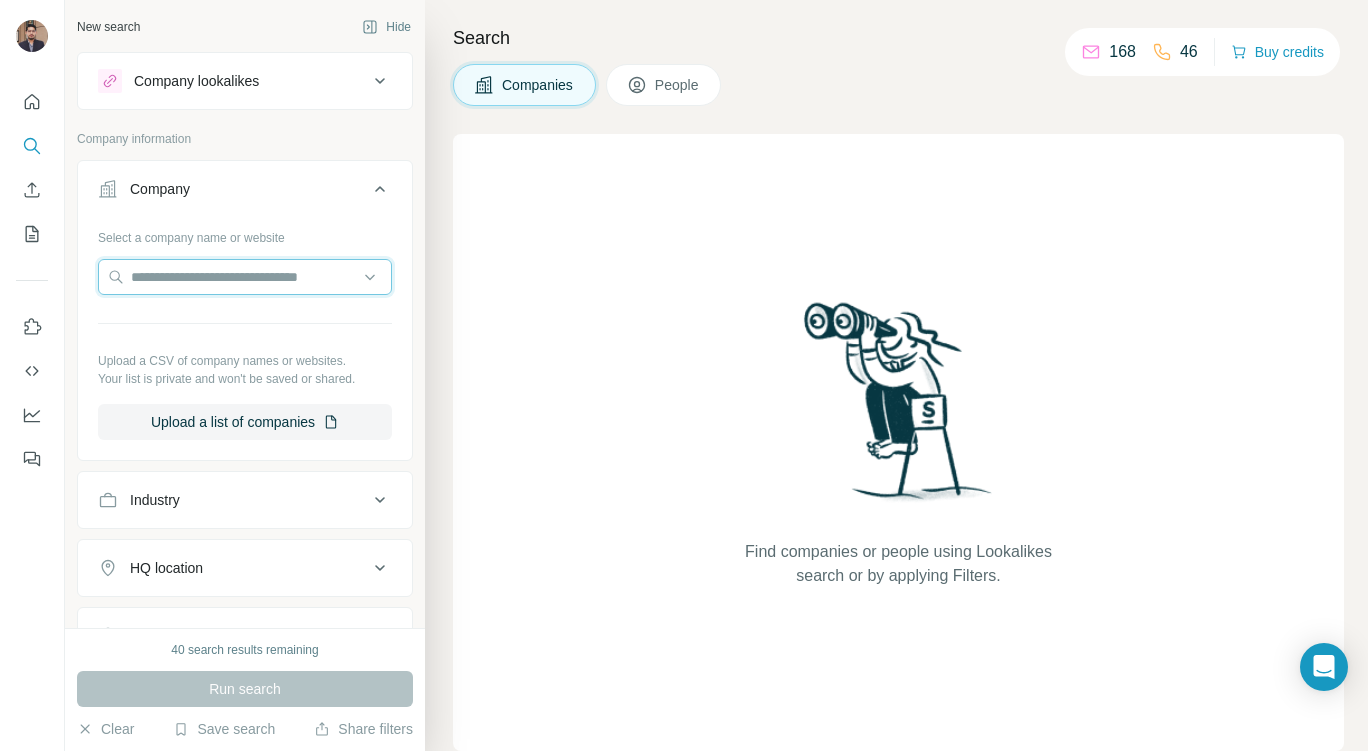 click at bounding box center (245, 277) 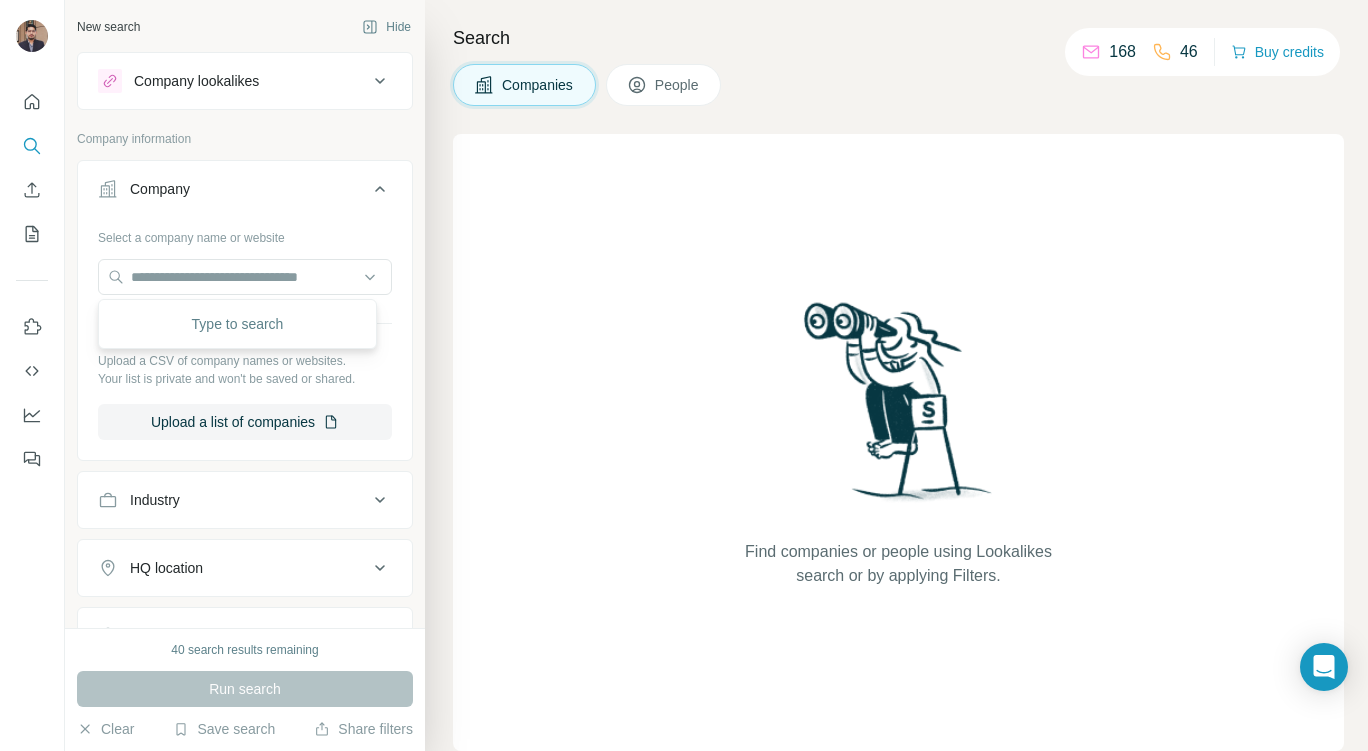 click on "Upload a list of companies" at bounding box center [245, 422] 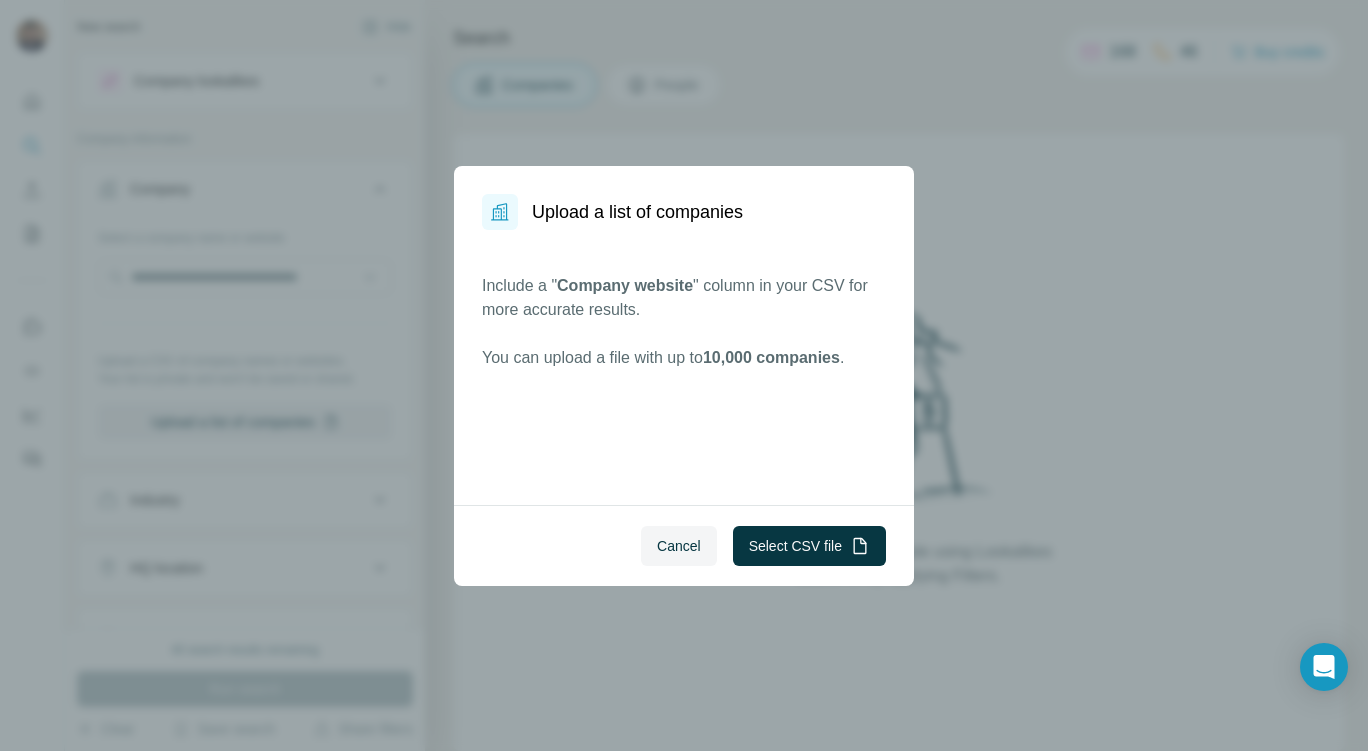 click on "Select CSV file" at bounding box center [809, 546] 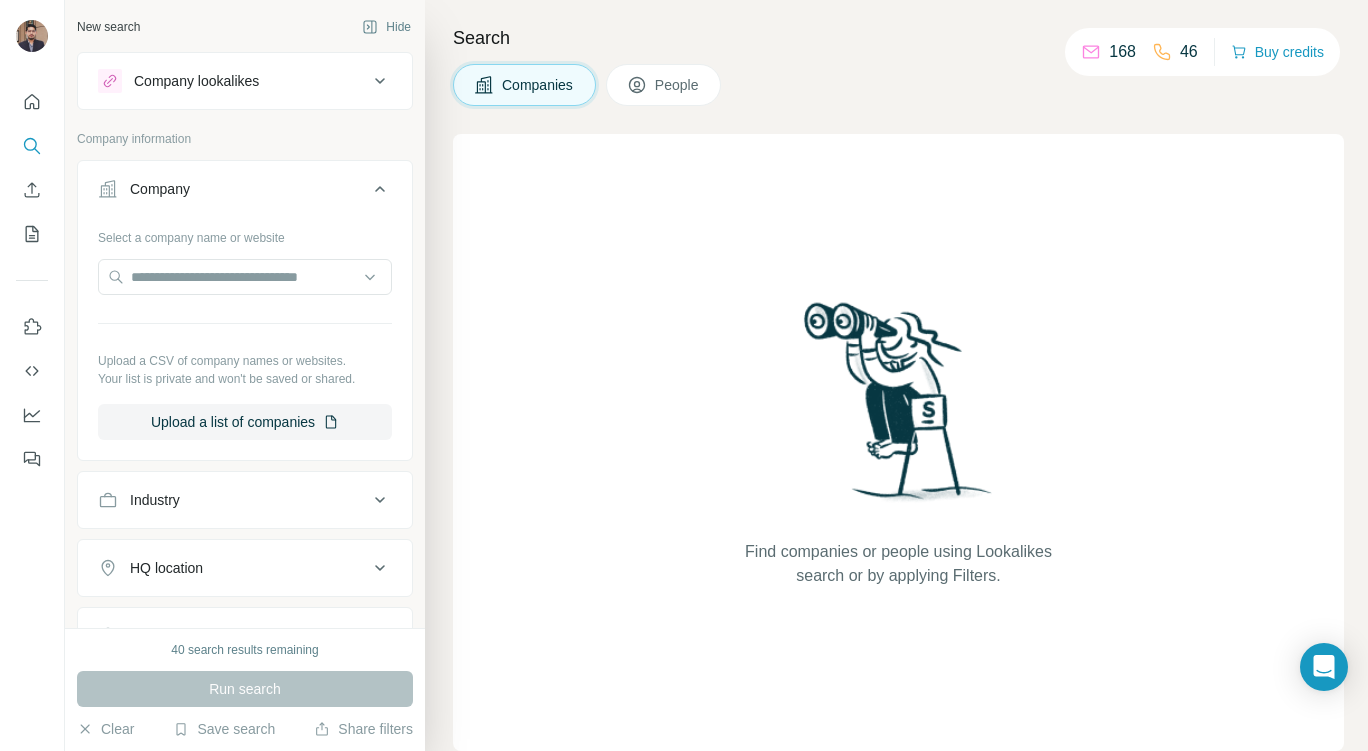 click on "Industry" at bounding box center [245, 500] 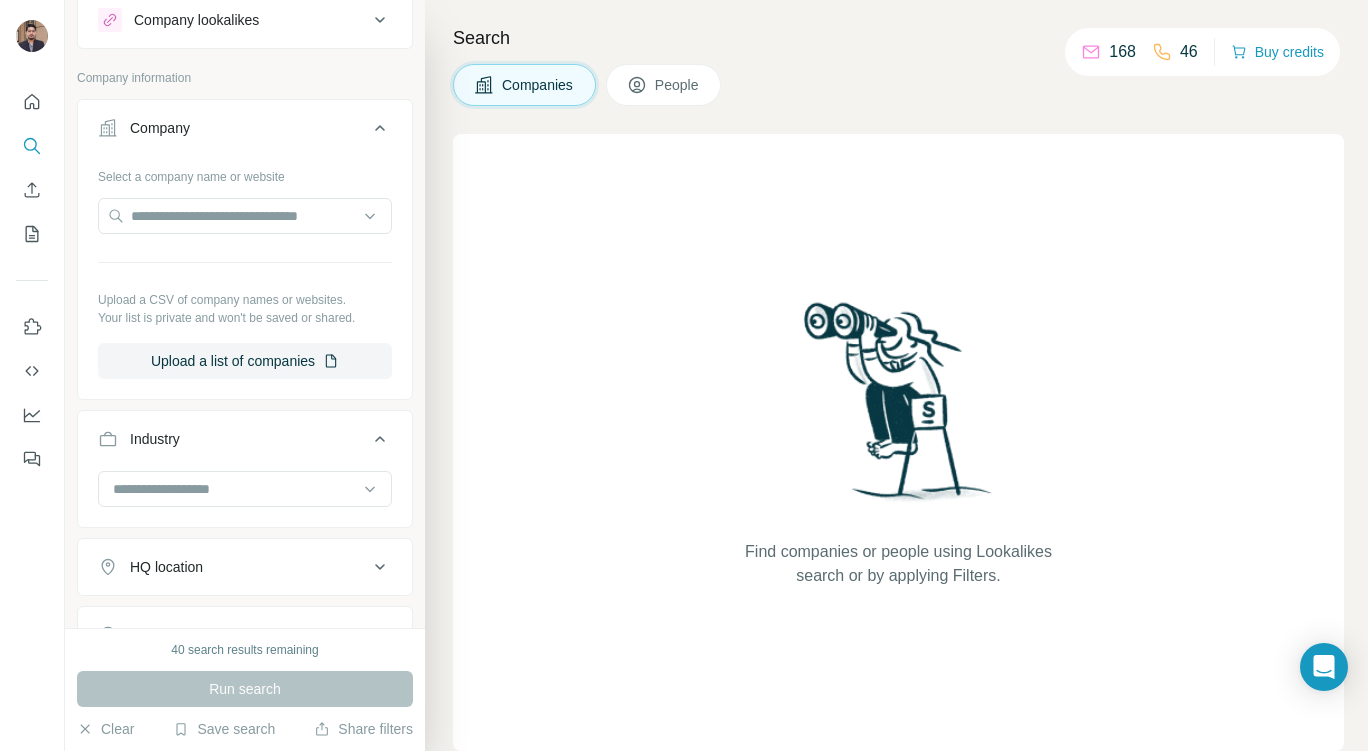 scroll, scrollTop: 130, scrollLeft: 0, axis: vertical 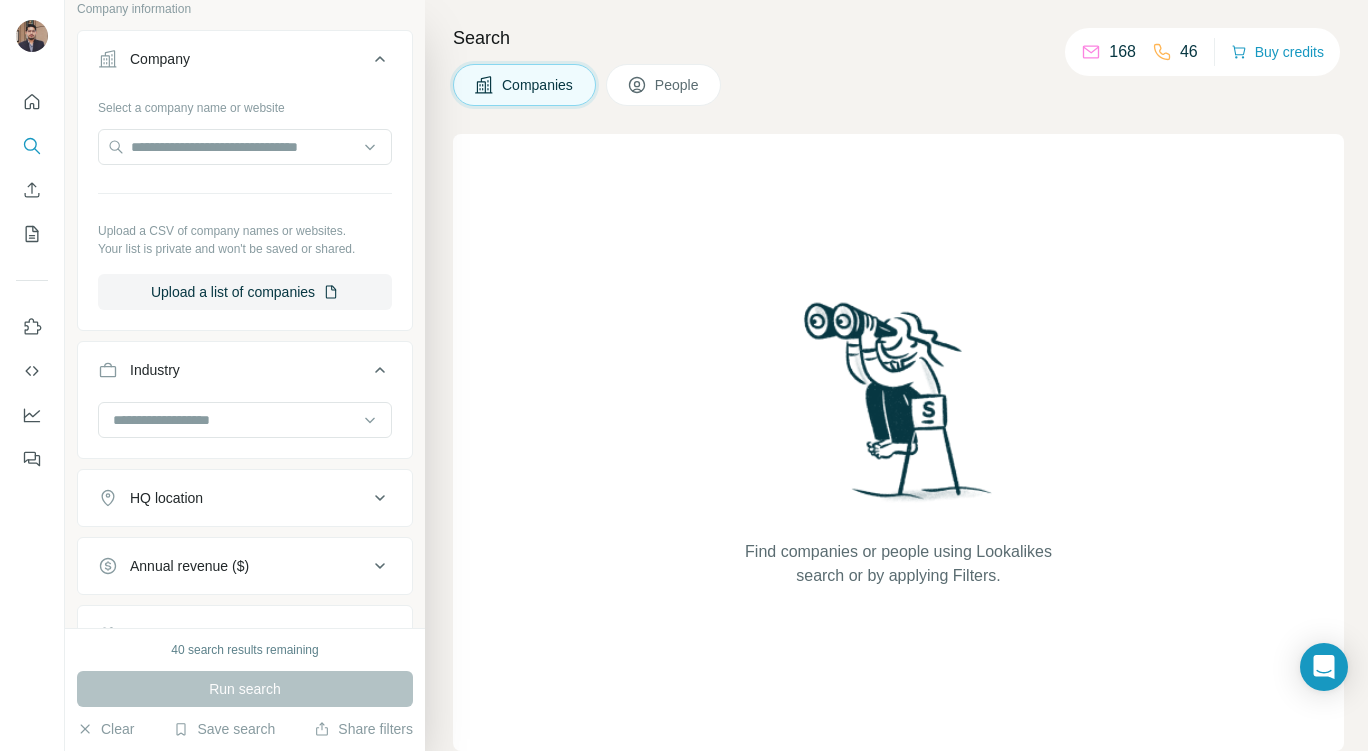 click at bounding box center (234, 420) 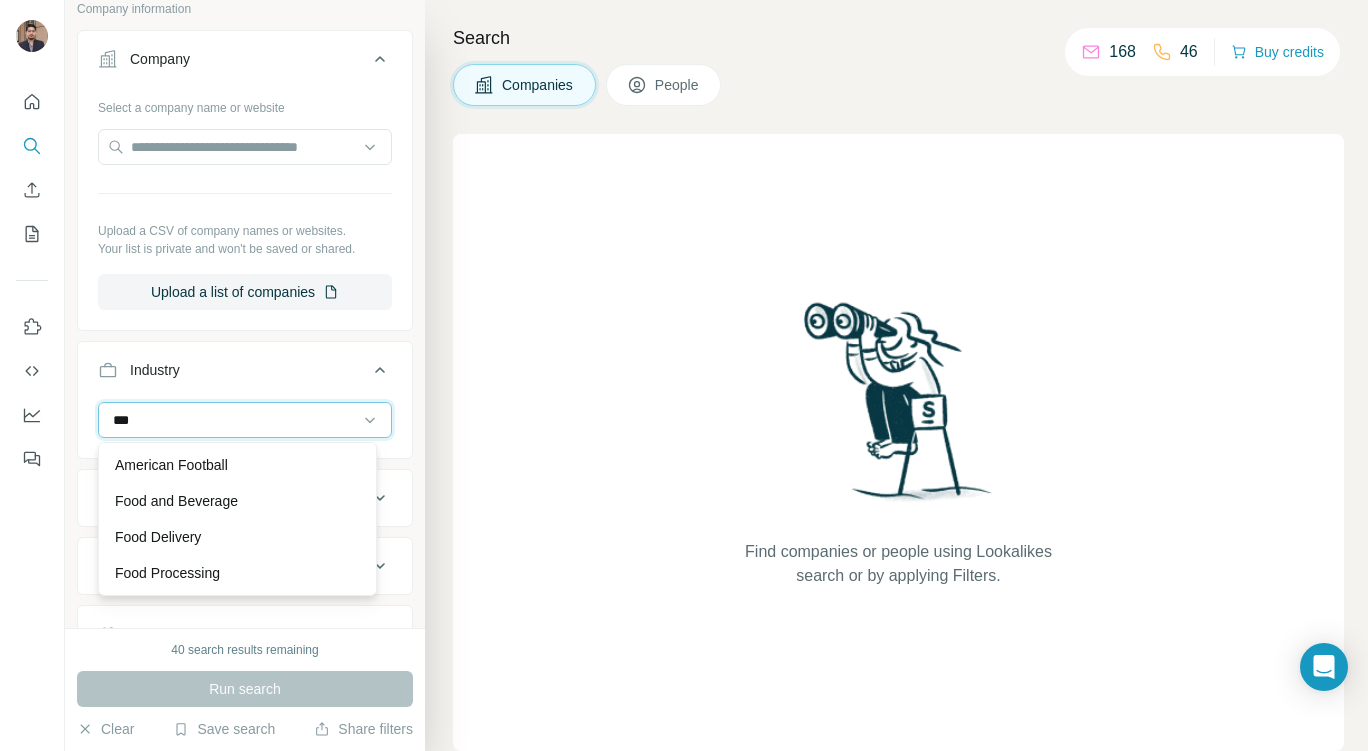 type on "****" 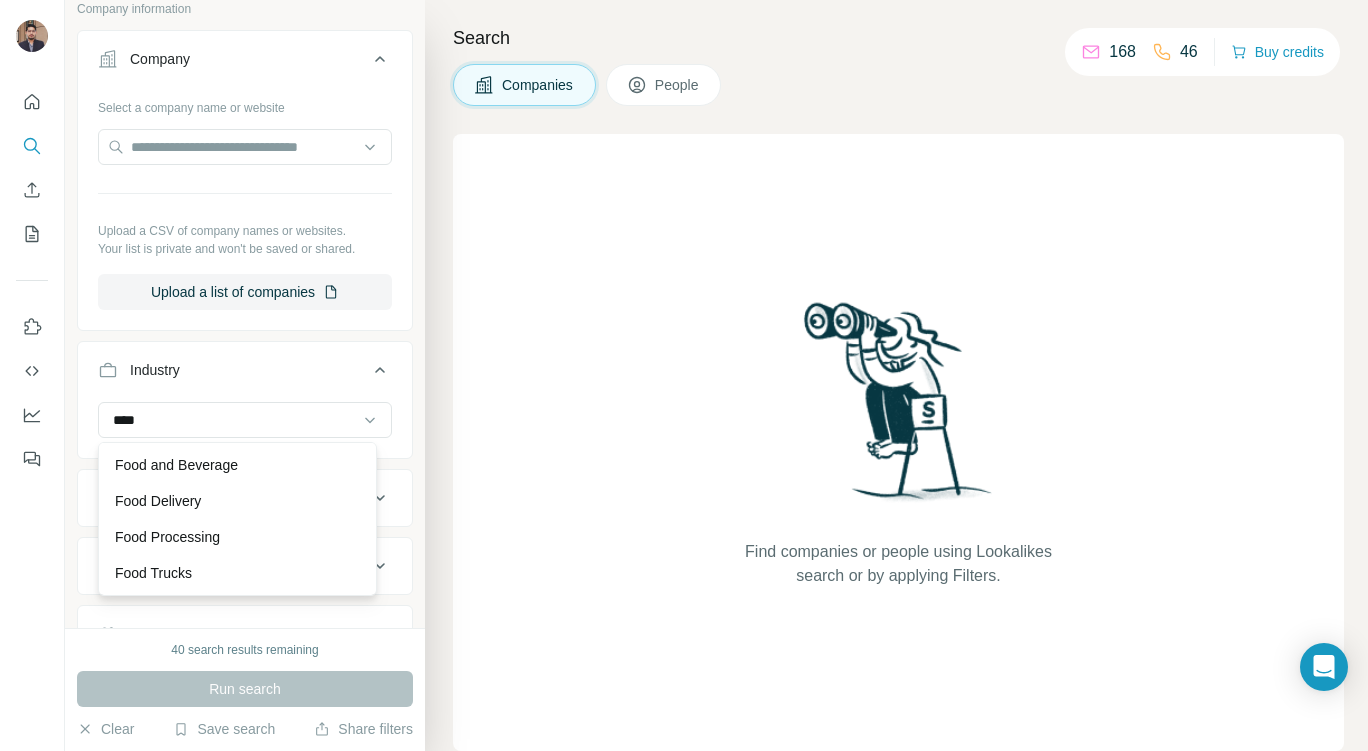 type 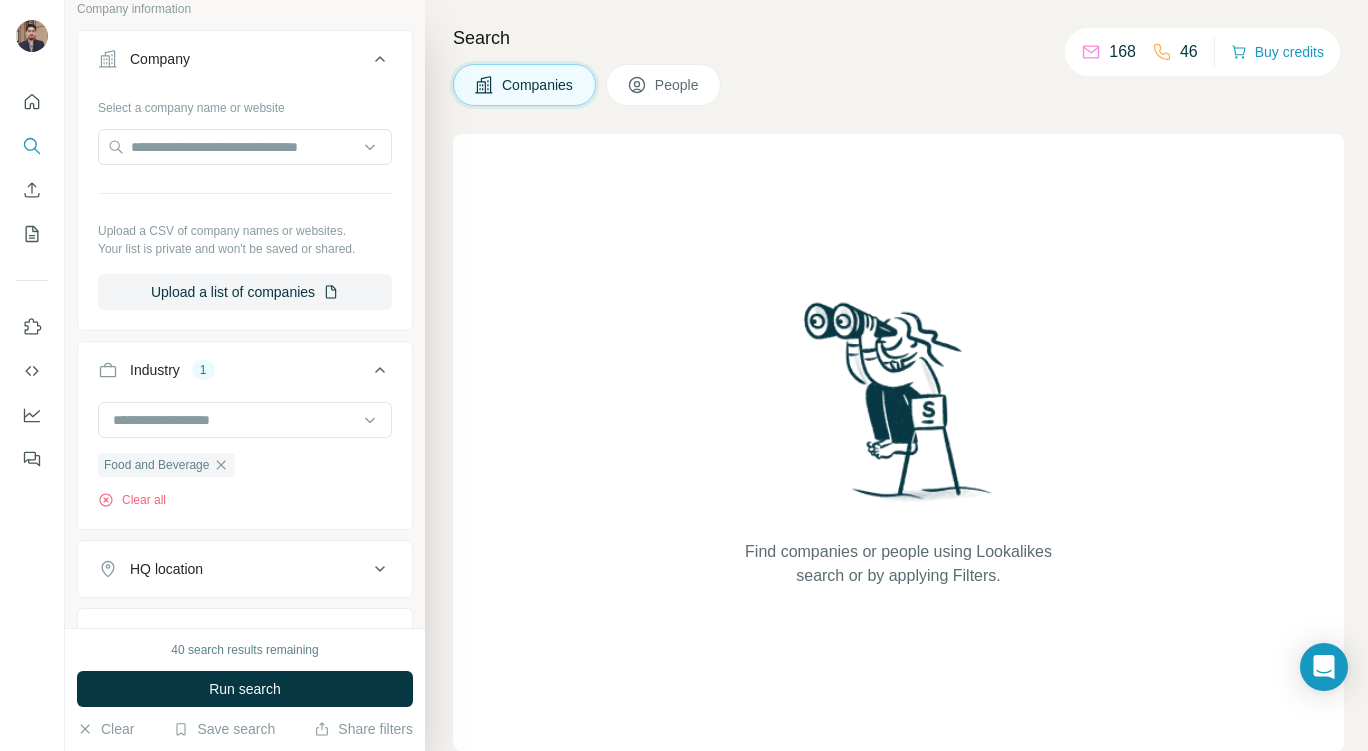 click on "HQ location" at bounding box center (233, 569) 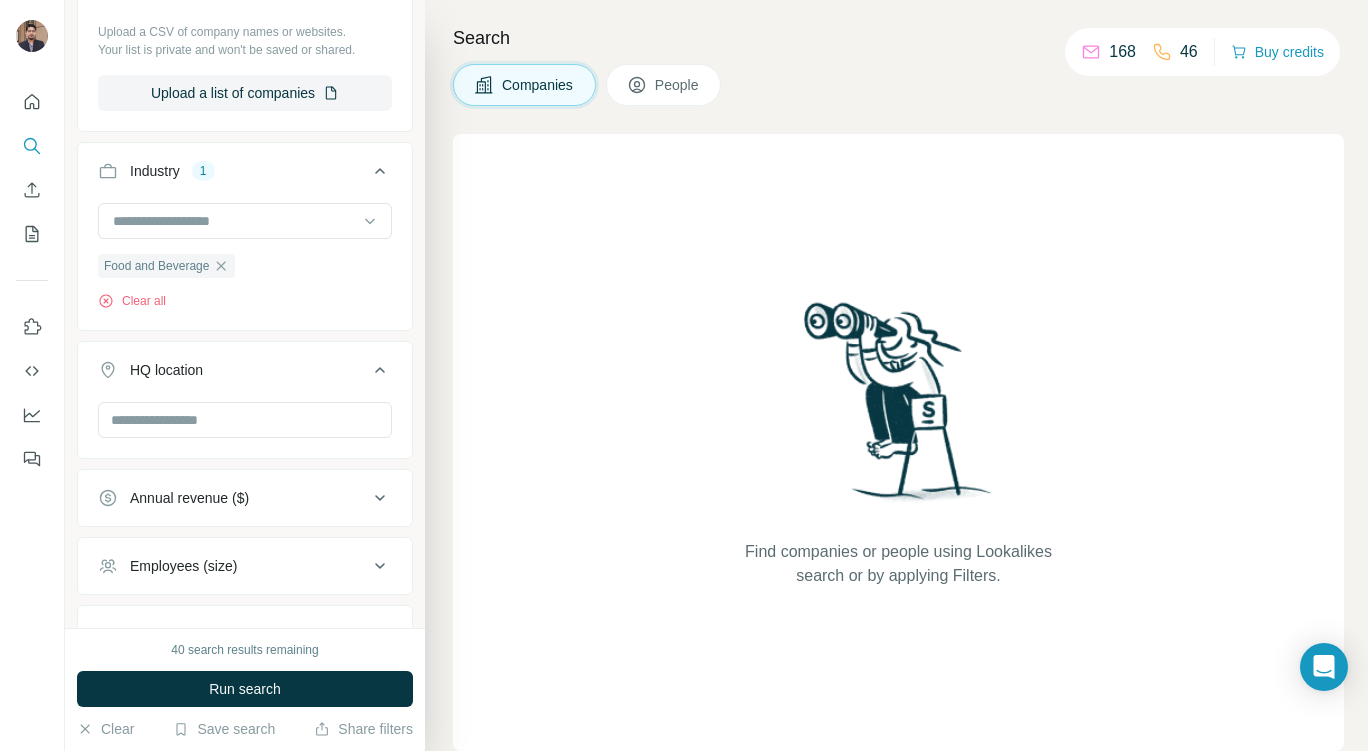 scroll, scrollTop: 425, scrollLeft: 0, axis: vertical 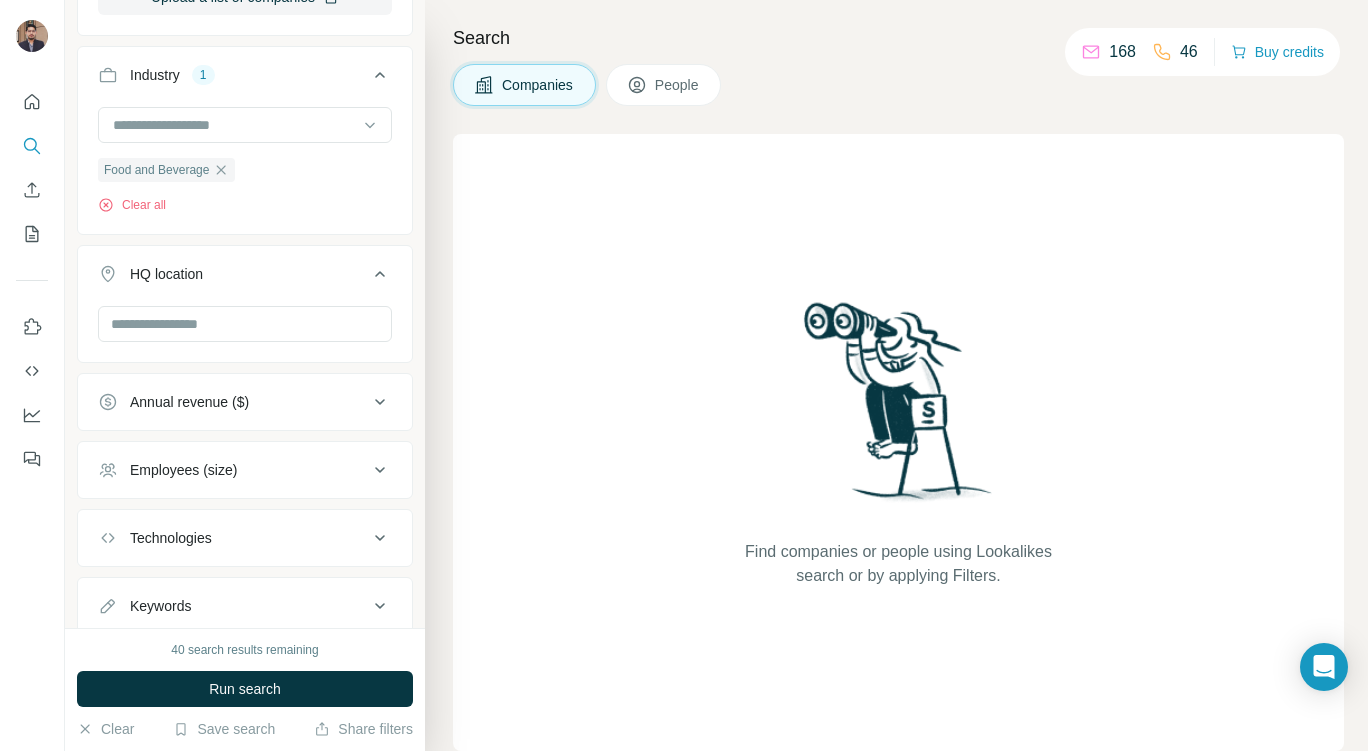 click on "HQ location" at bounding box center (233, 274) 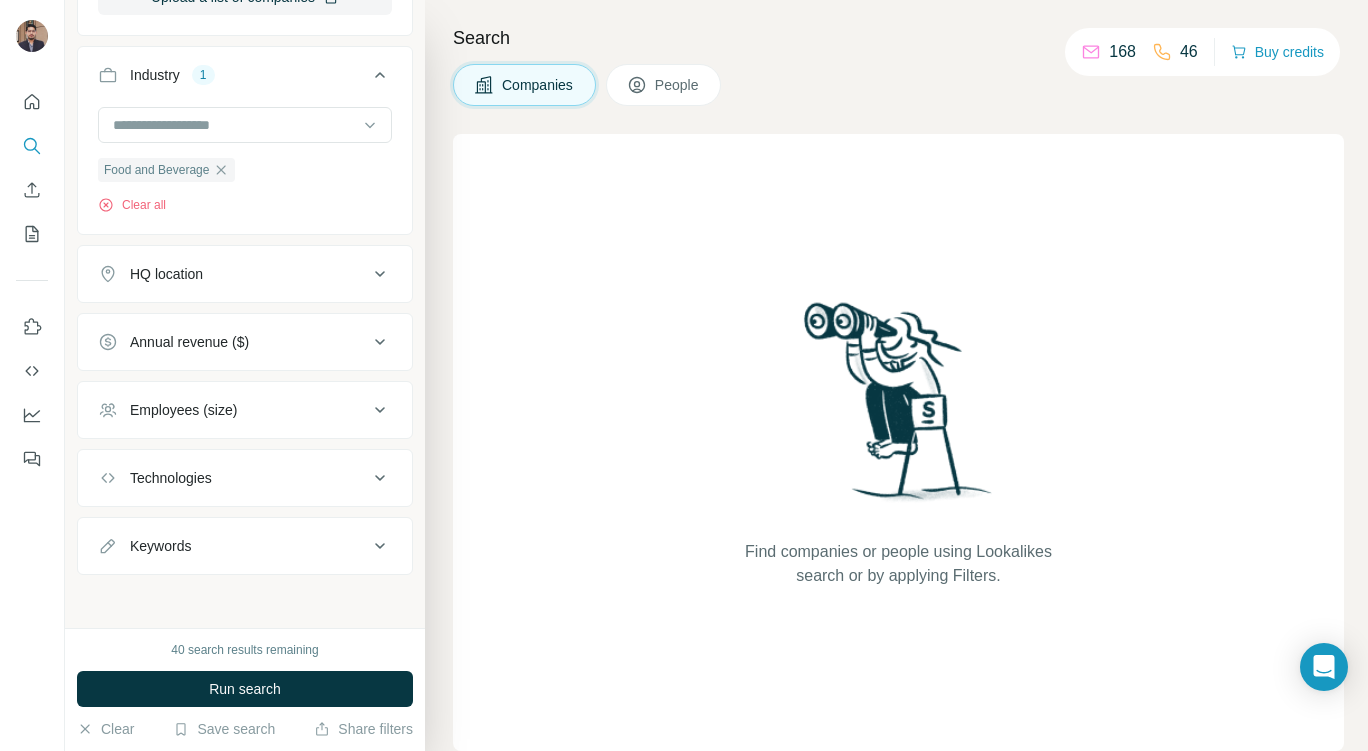 click on "HQ location" at bounding box center (245, 274) 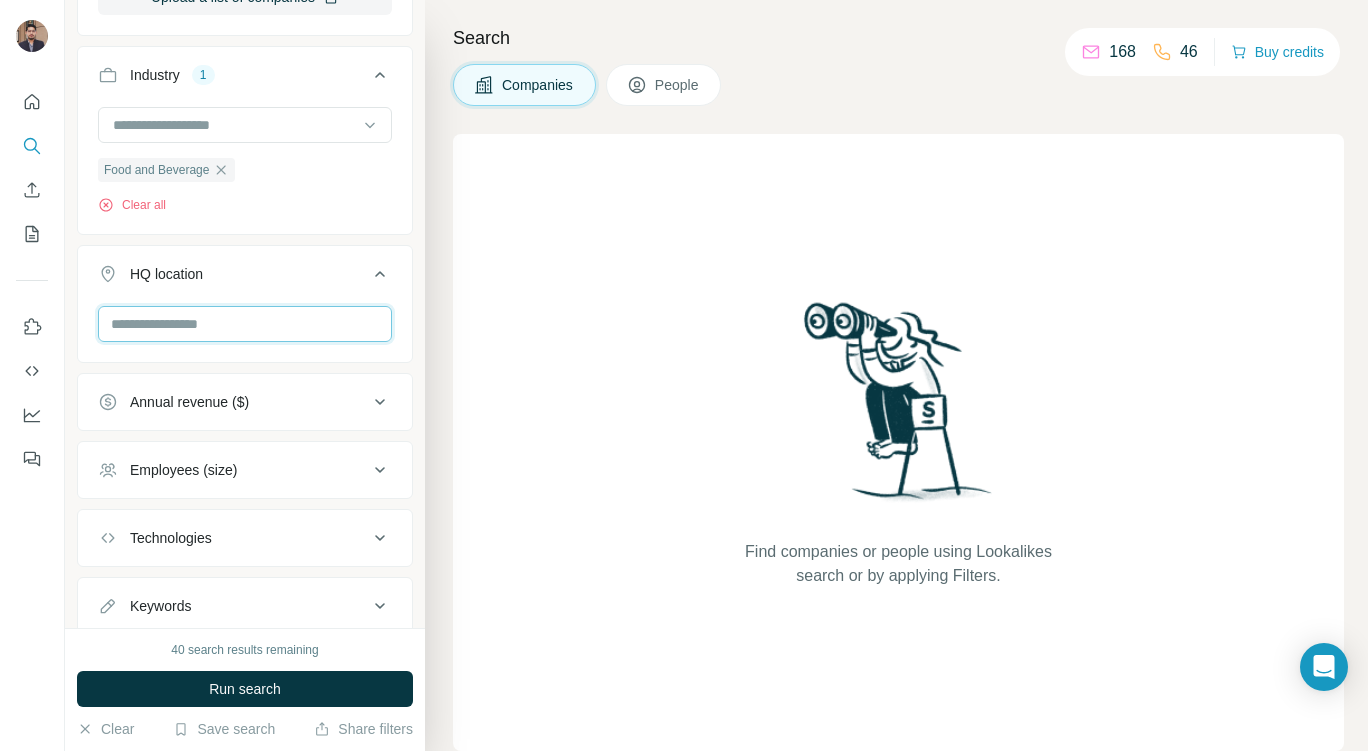 click at bounding box center [245, 324] 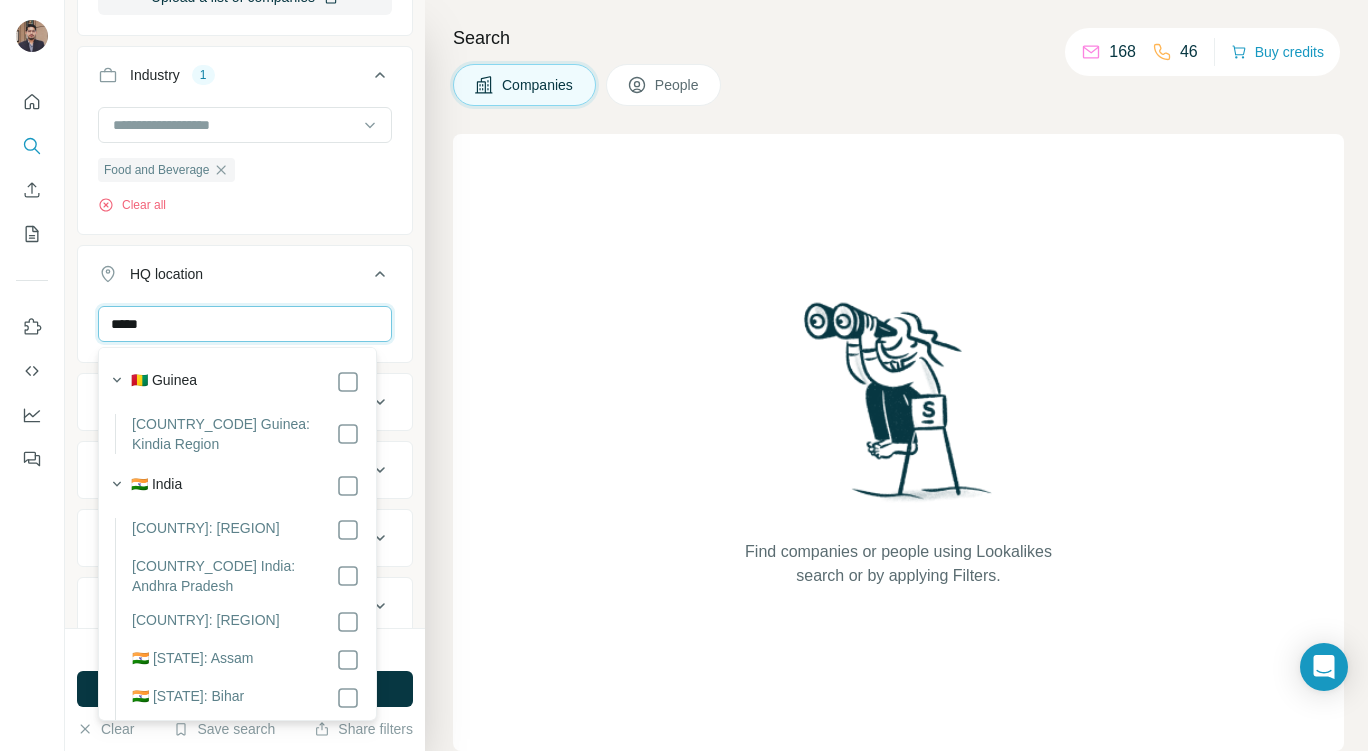 type on "*****" 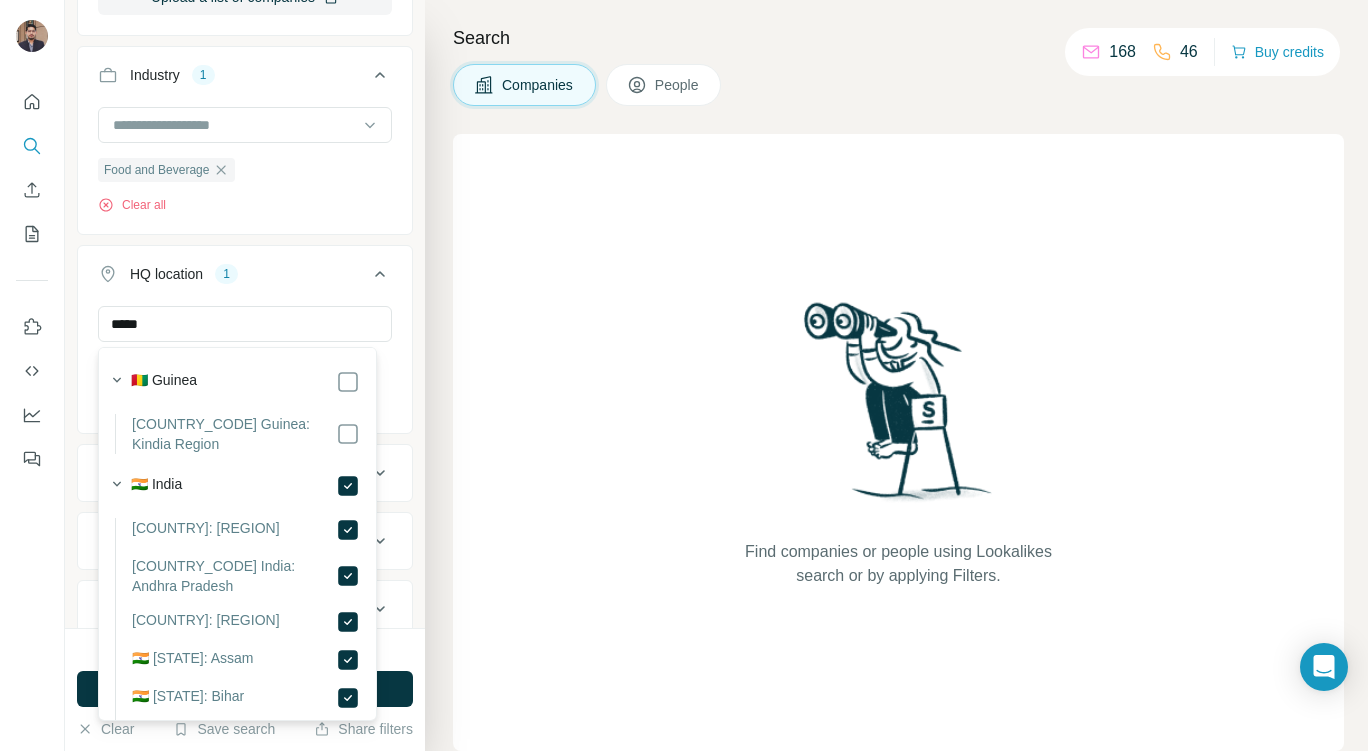 type 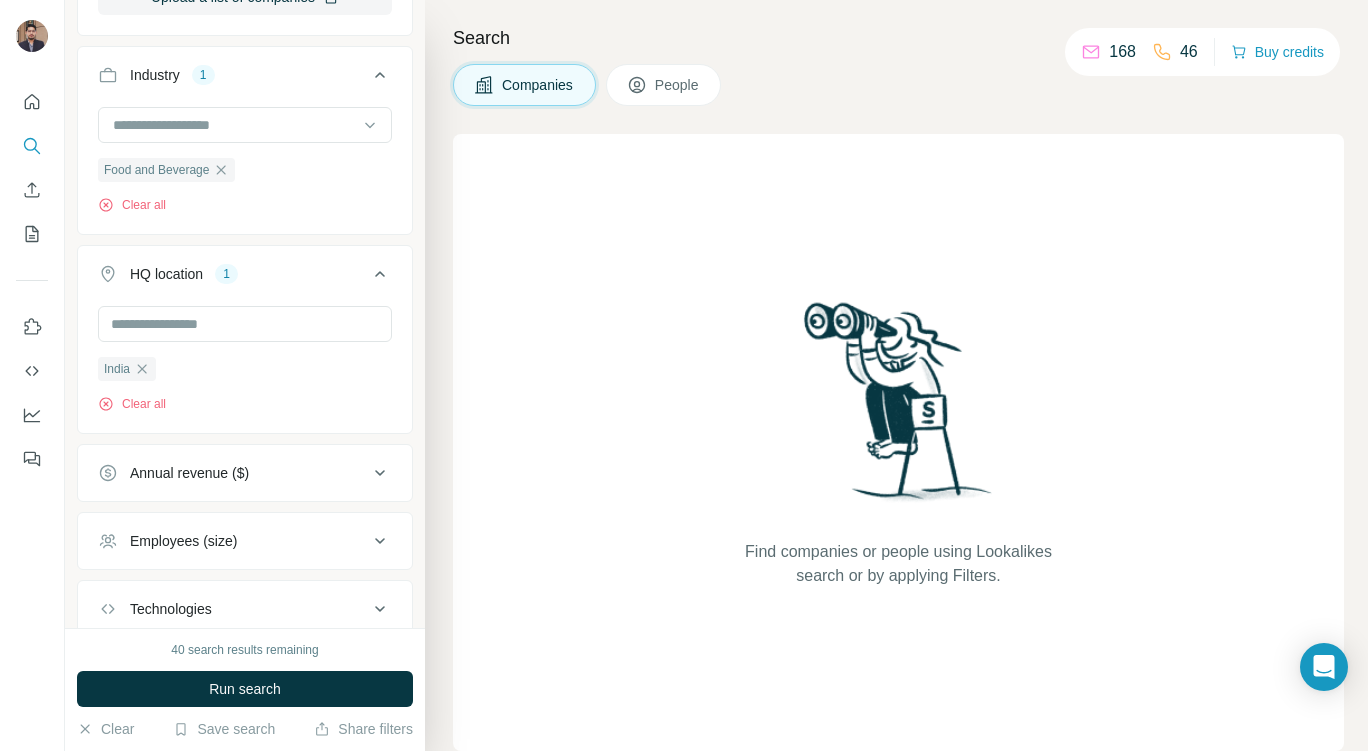 scroll, scrollTop: 560, scrollLeft: 0, axis: vertical 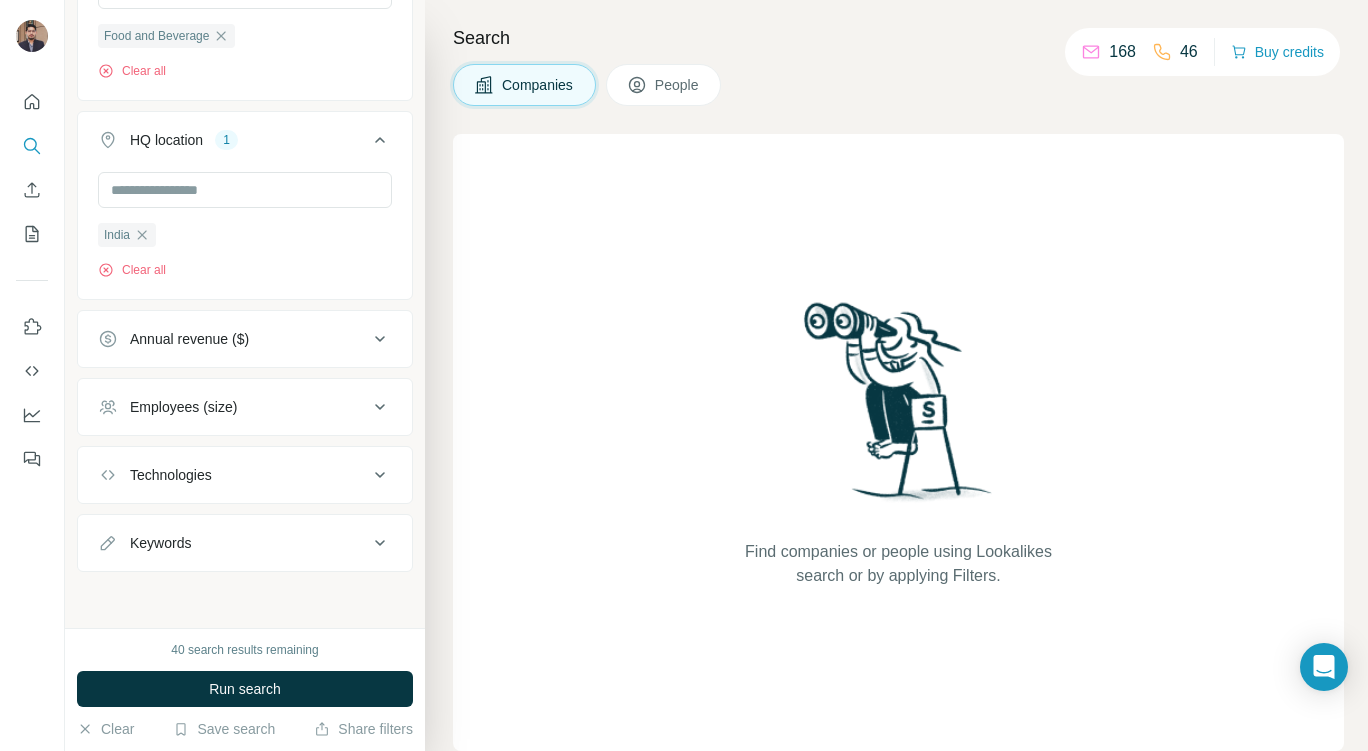 click on "Run search" at bounding box center [245, 689] 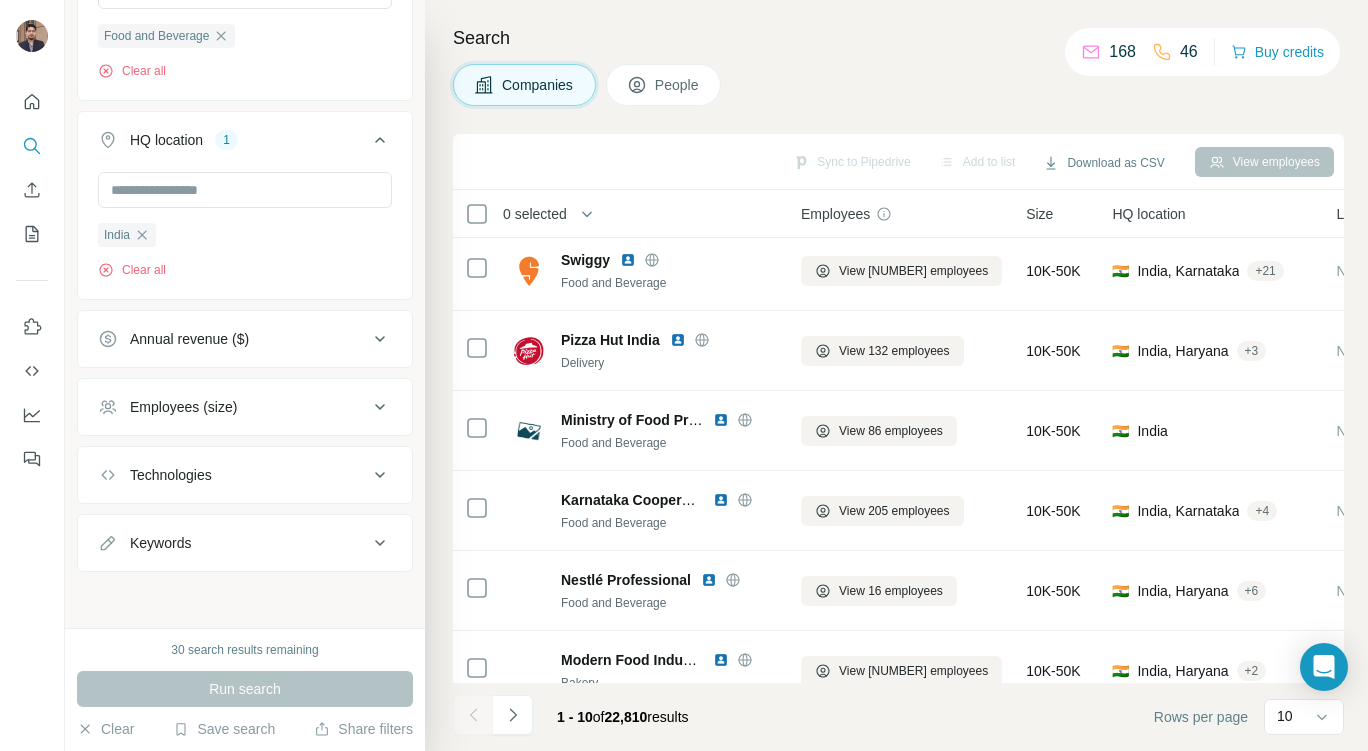 scroll, scrollTop: 365, scrollLeft: 0, axis: vertical 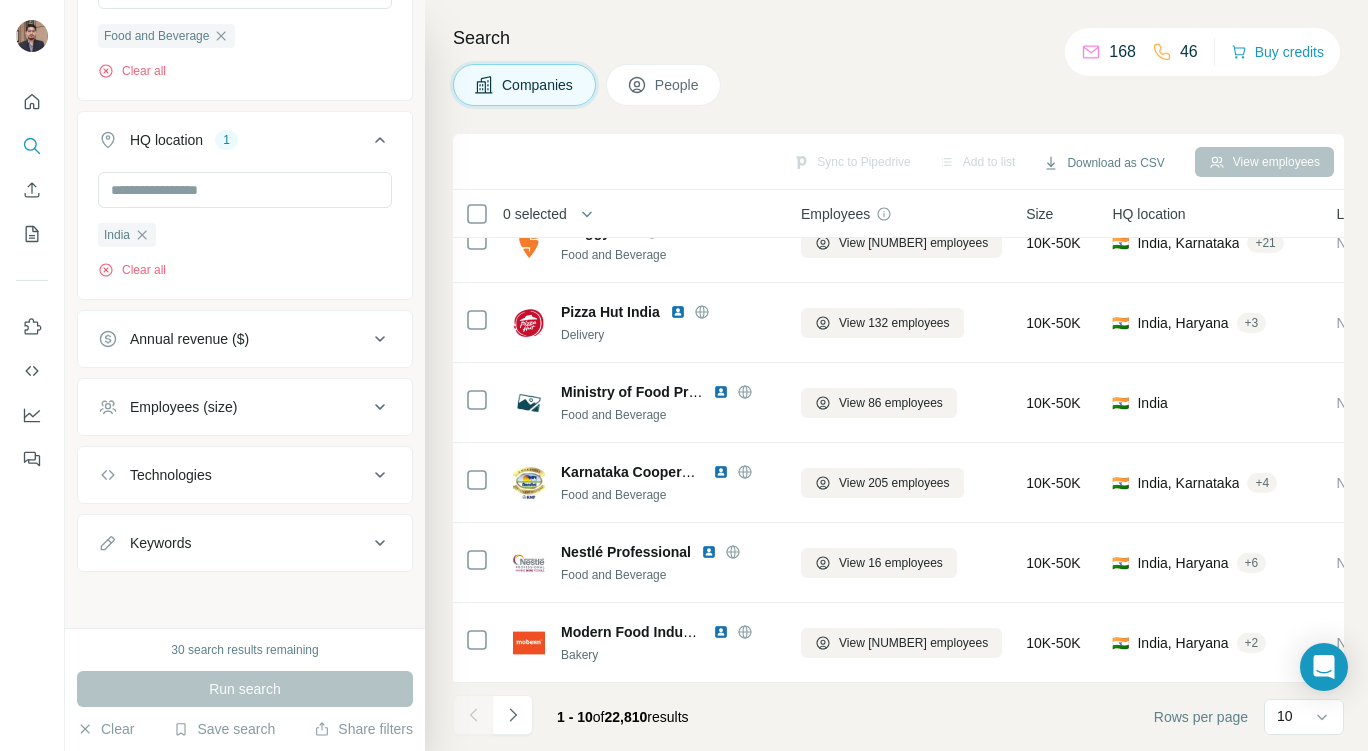 click on "Employees (size)" at bounding box center [245, 407] 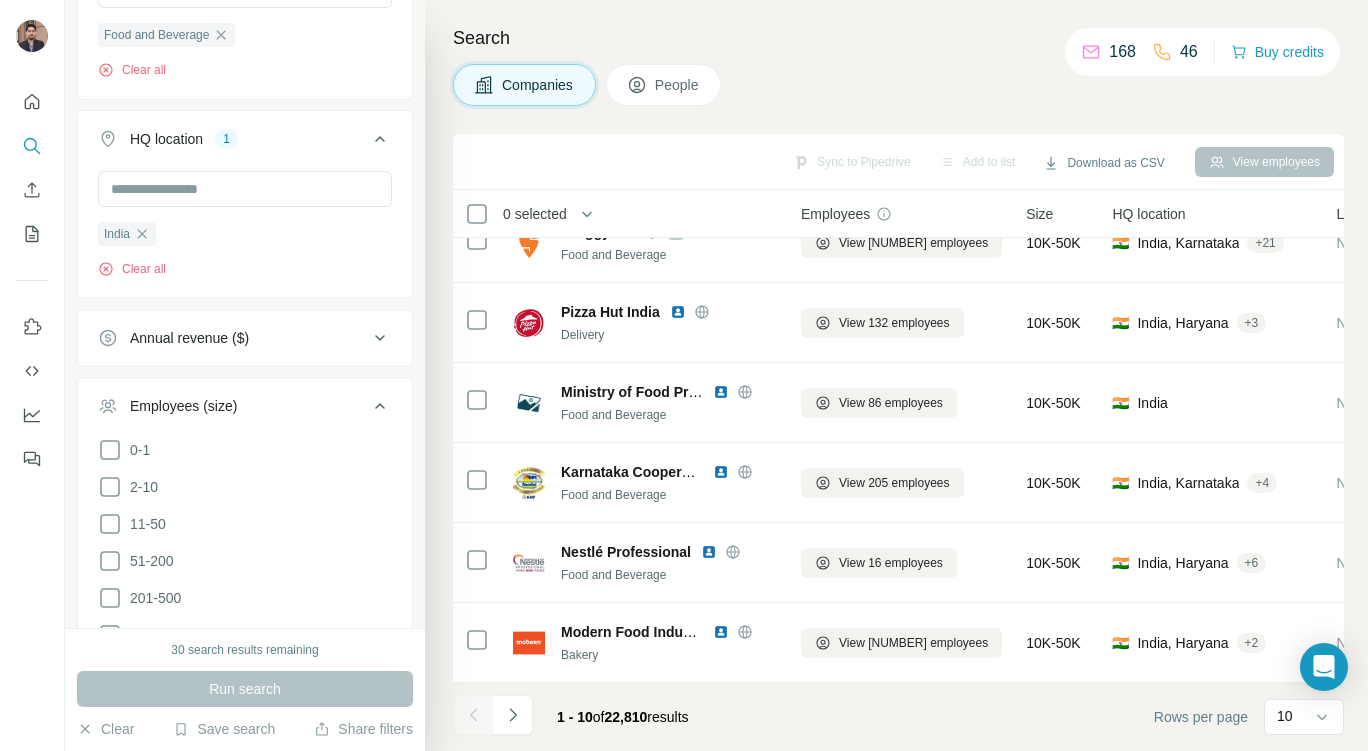 click 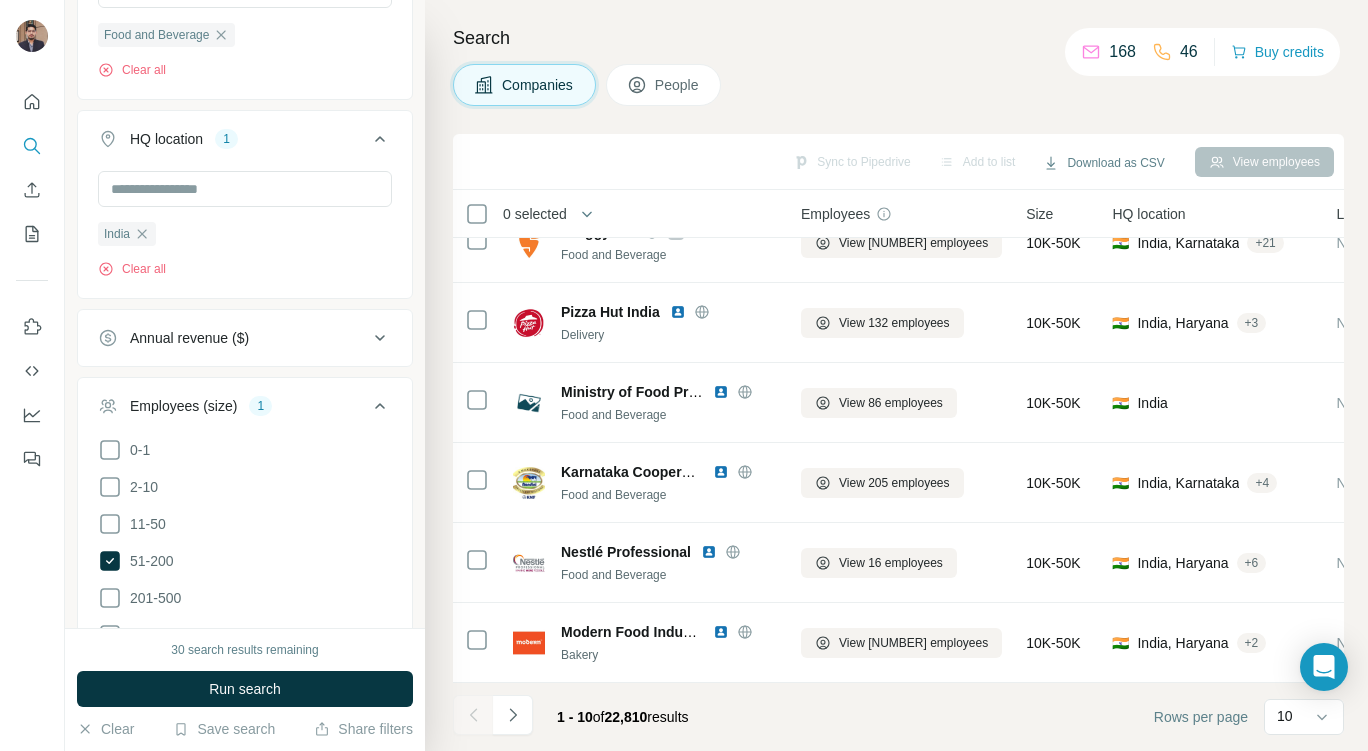 click 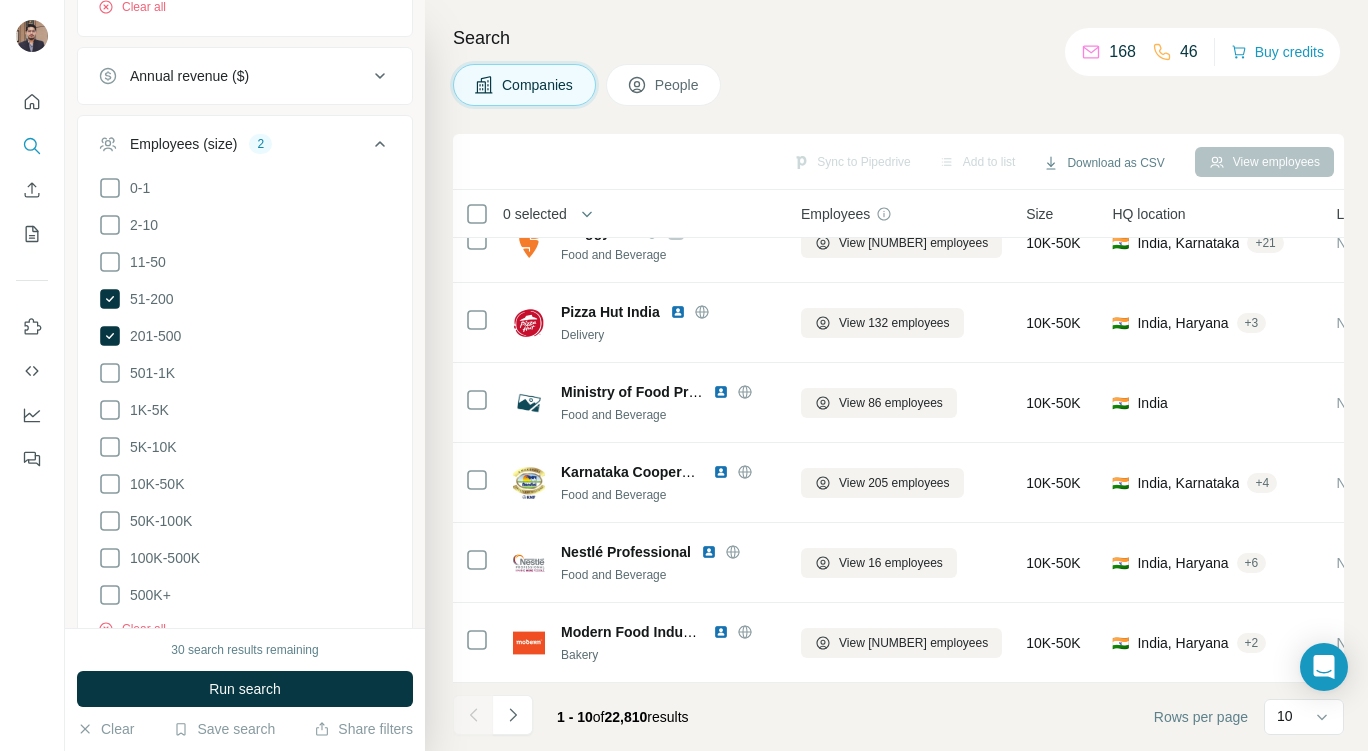scroll, scrollTop: 829, scrollLeft: 0, axis: vertical 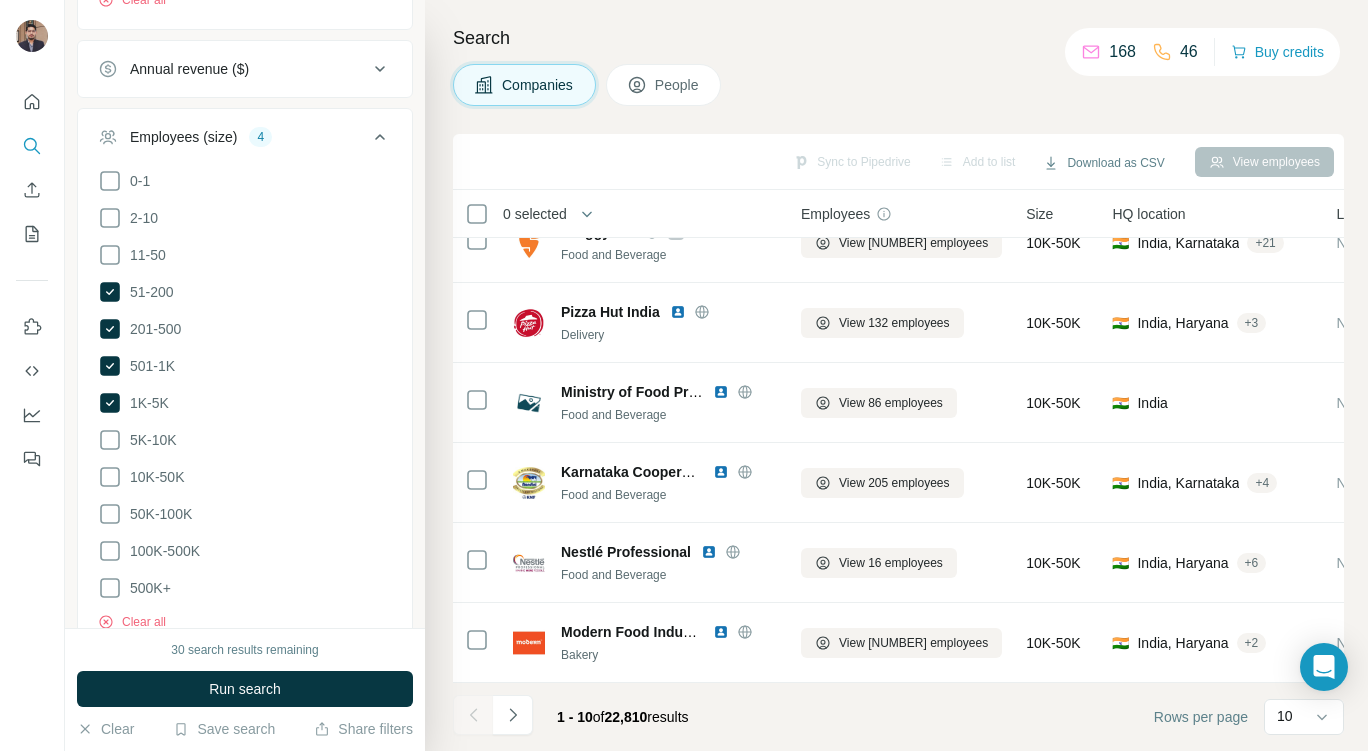 click on "5K-10K" at bounding box center (149, 440) 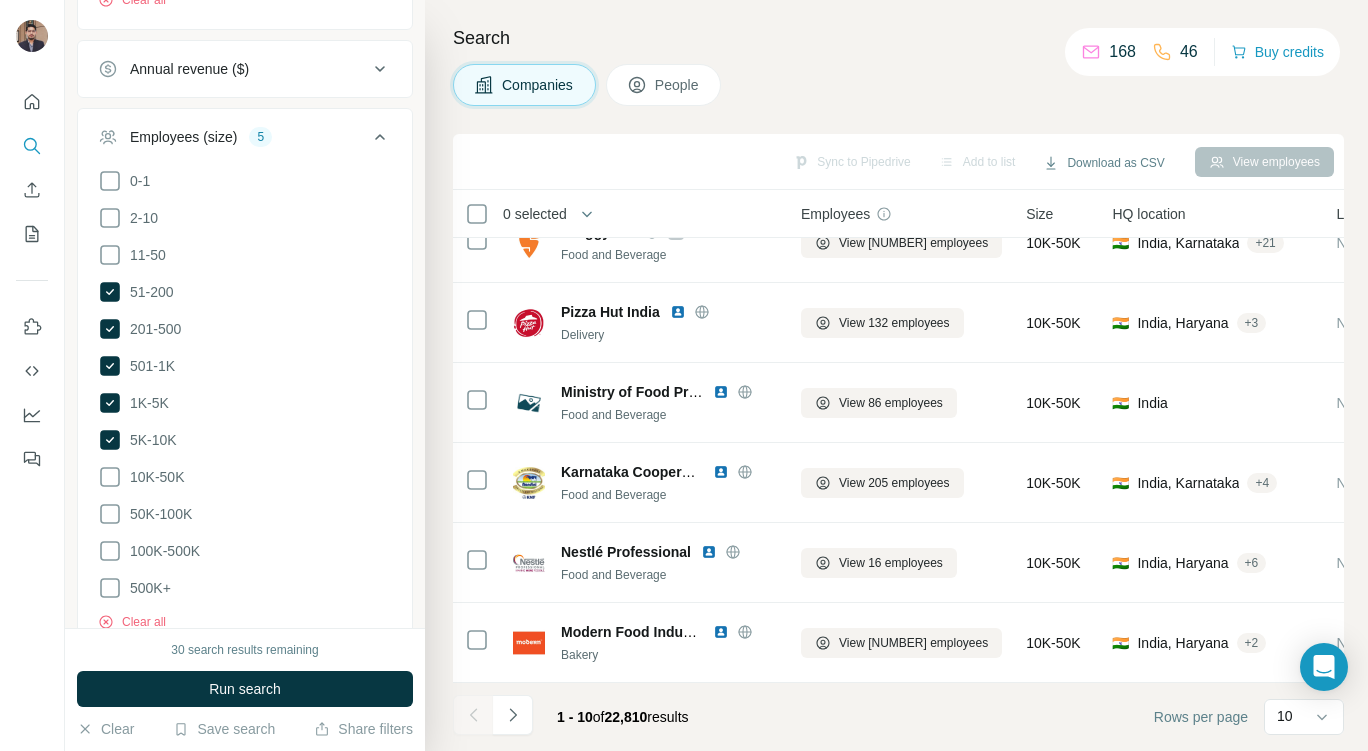 click on "10K-50K" at bounding box center (153, 477) 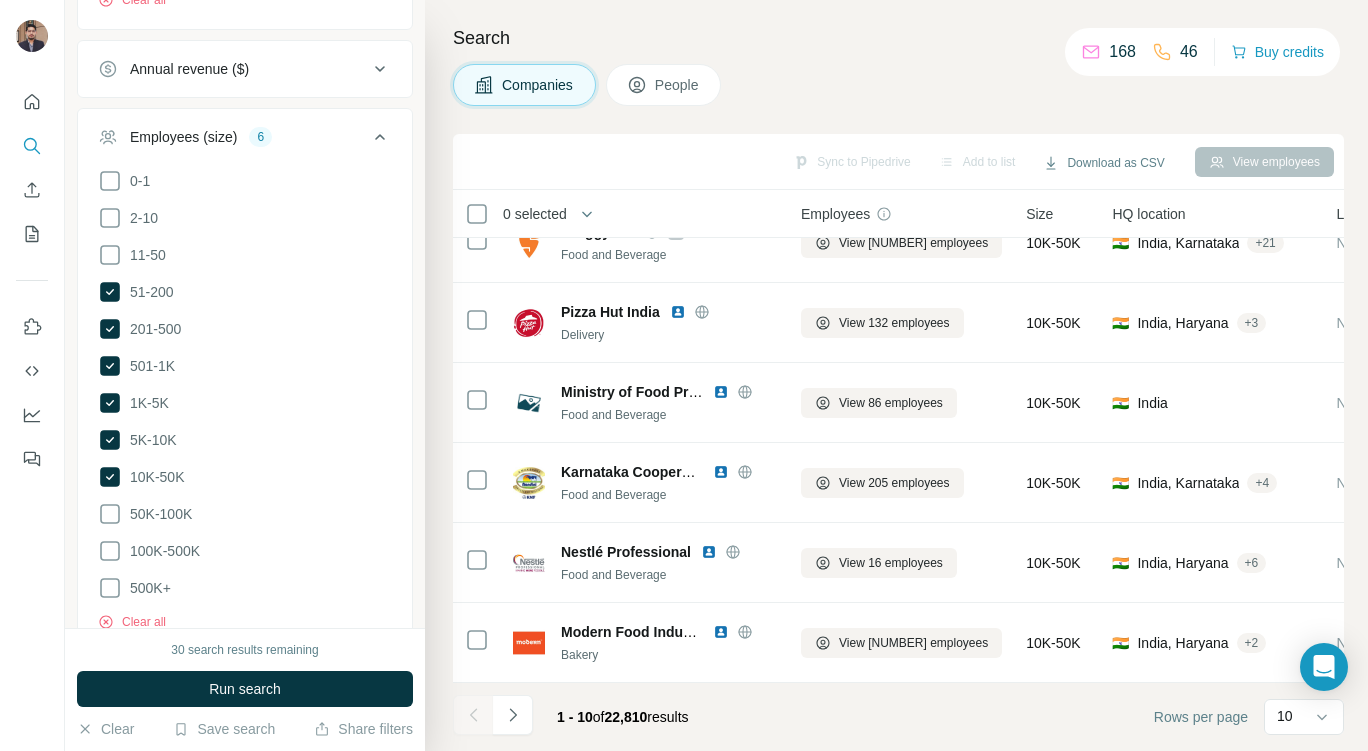 click on "50K-100K" at bounding box center (157, 514) 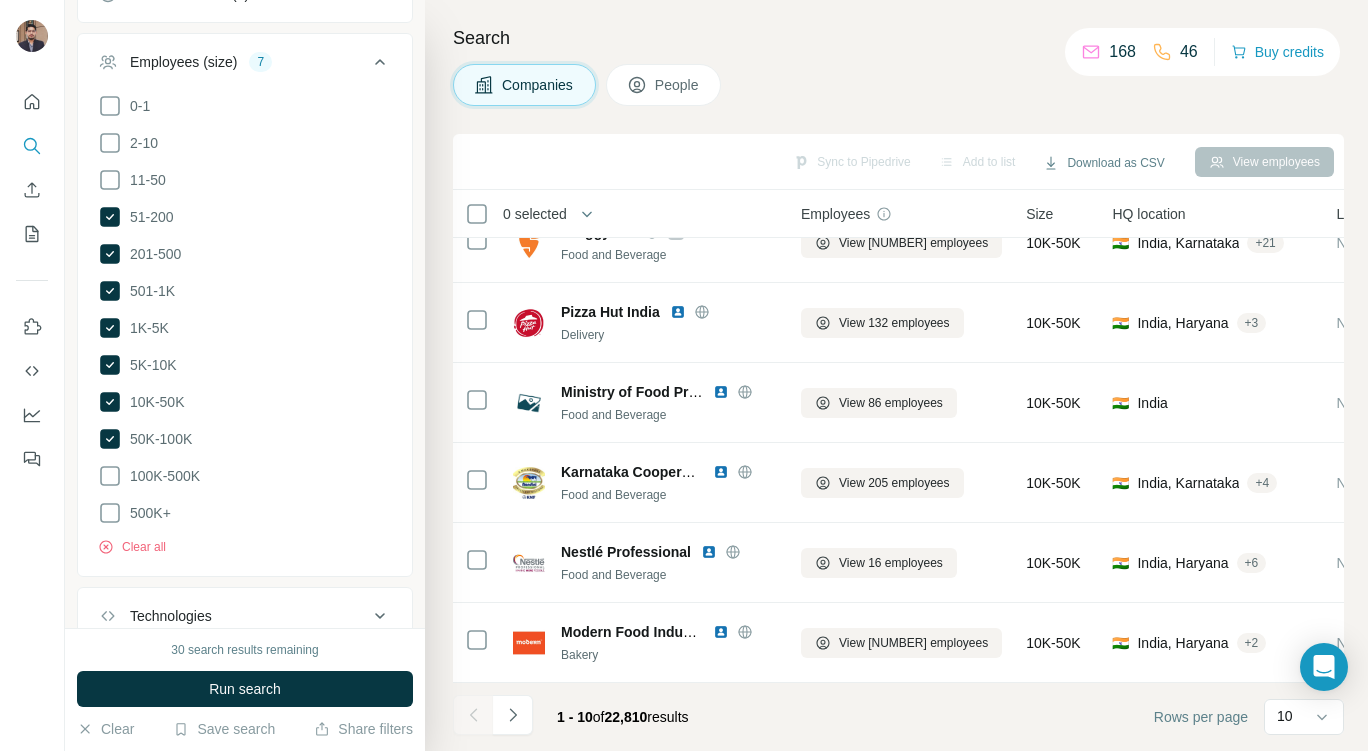 scroll, scrollTop: 898, scrollLeft: 0, axis: vertical 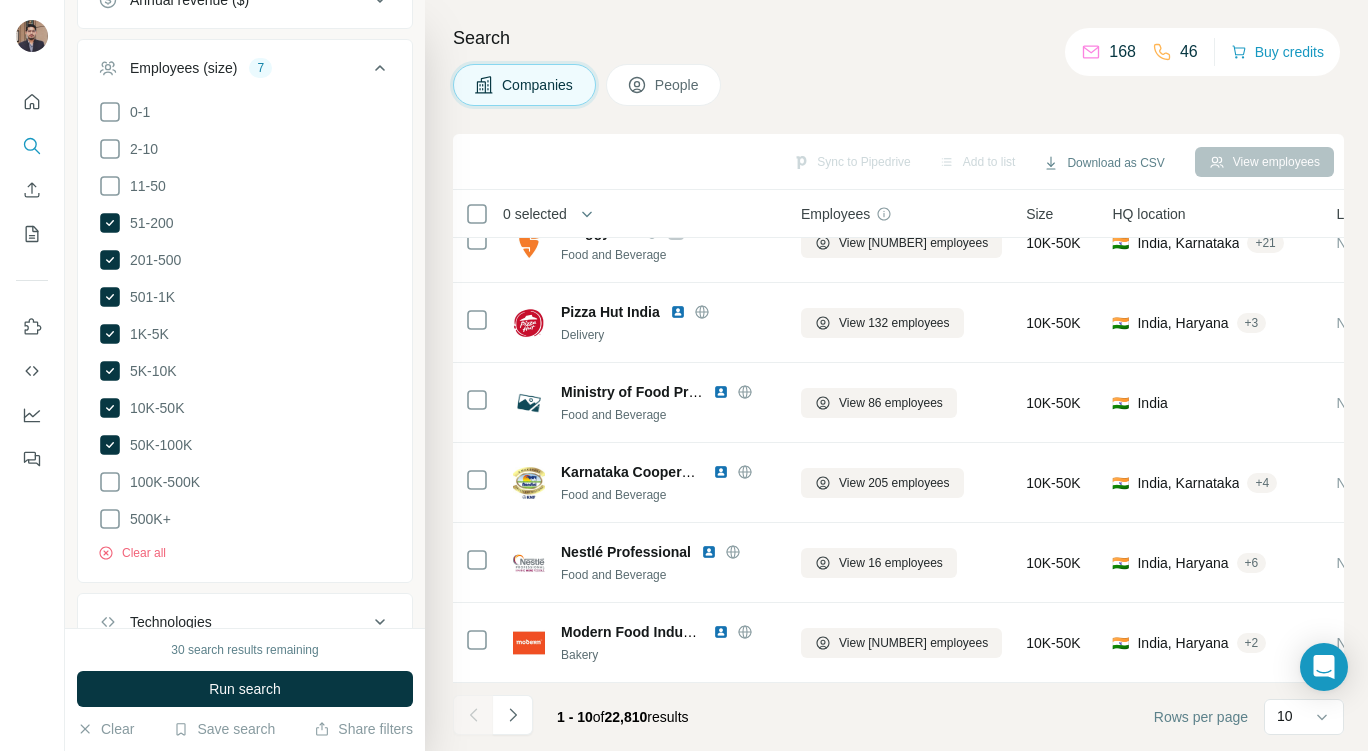 click on "50K-100K" at bounding box center (157, 445) 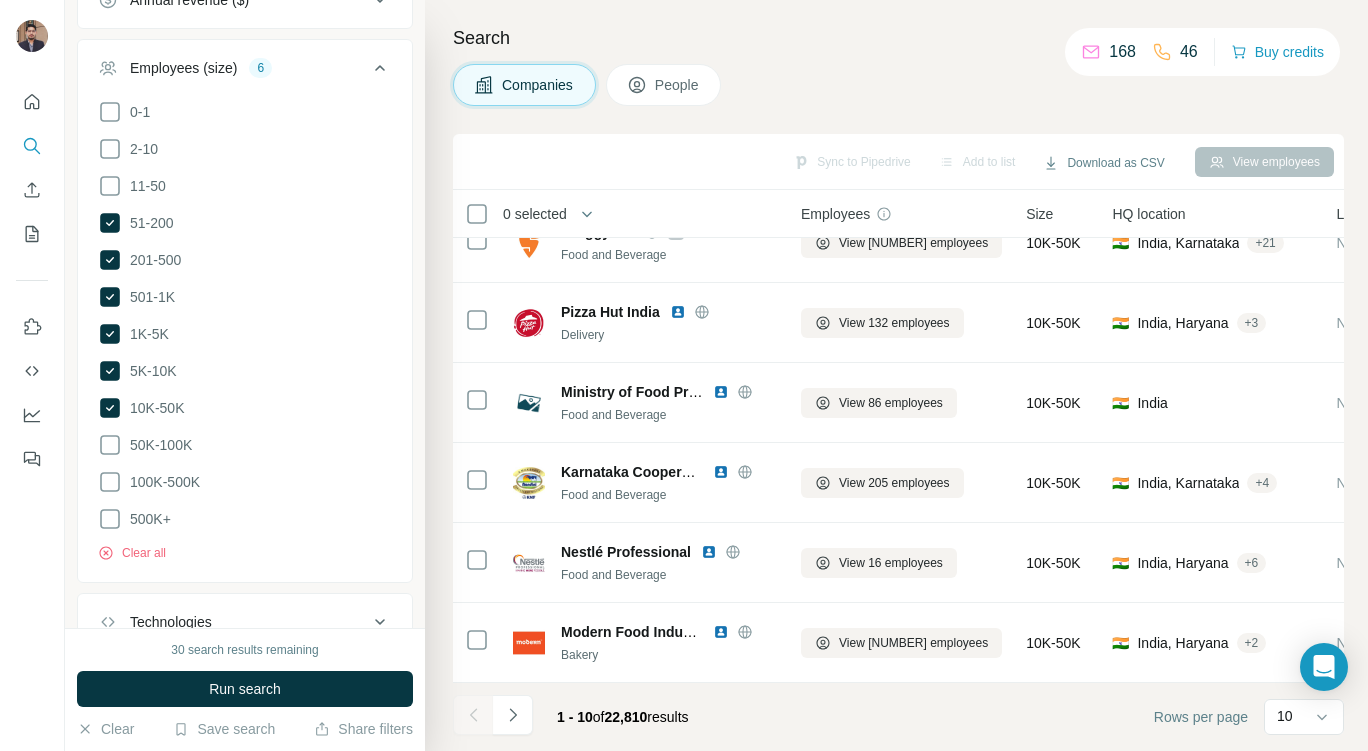 click on "Run search" at bounding box center [245, 689] 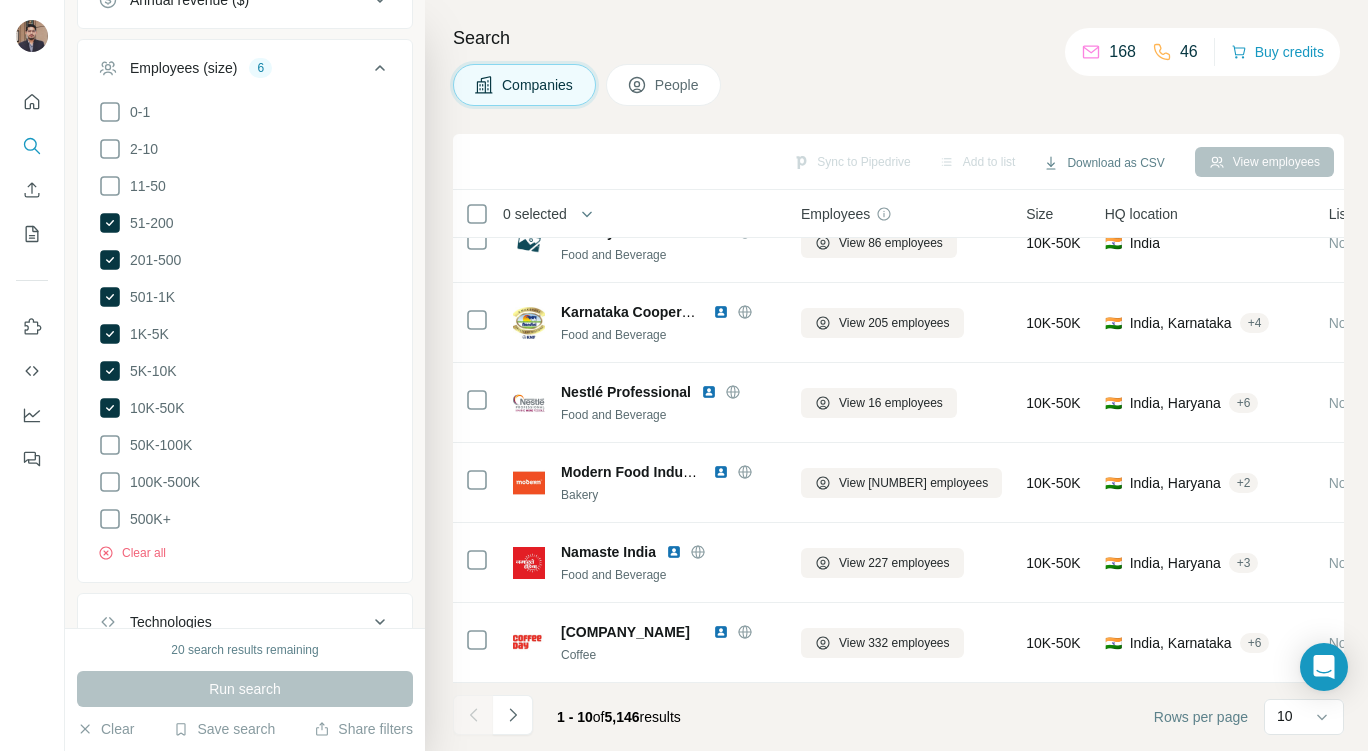 click on "0 selected" at bounding box center [613, 214] 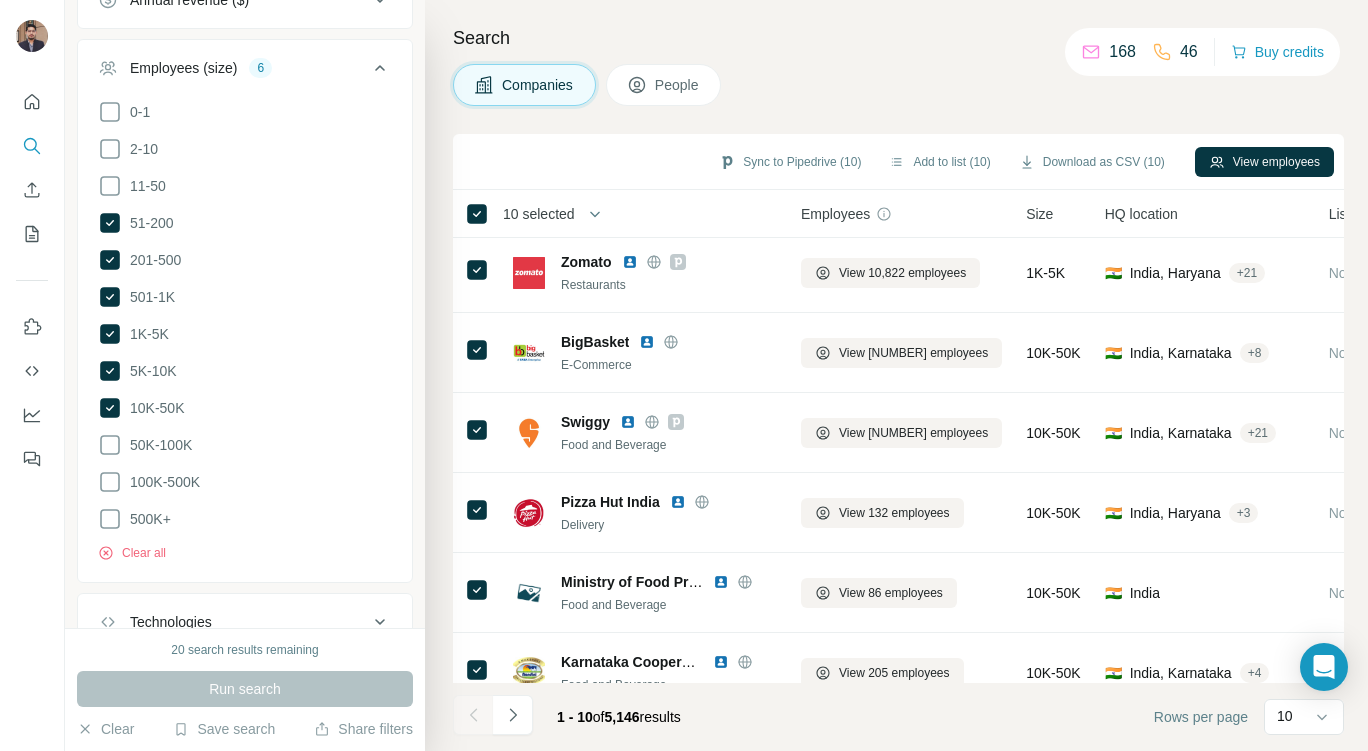 scroll, scrollTop: 0, scrollLeft: 0, axis: both 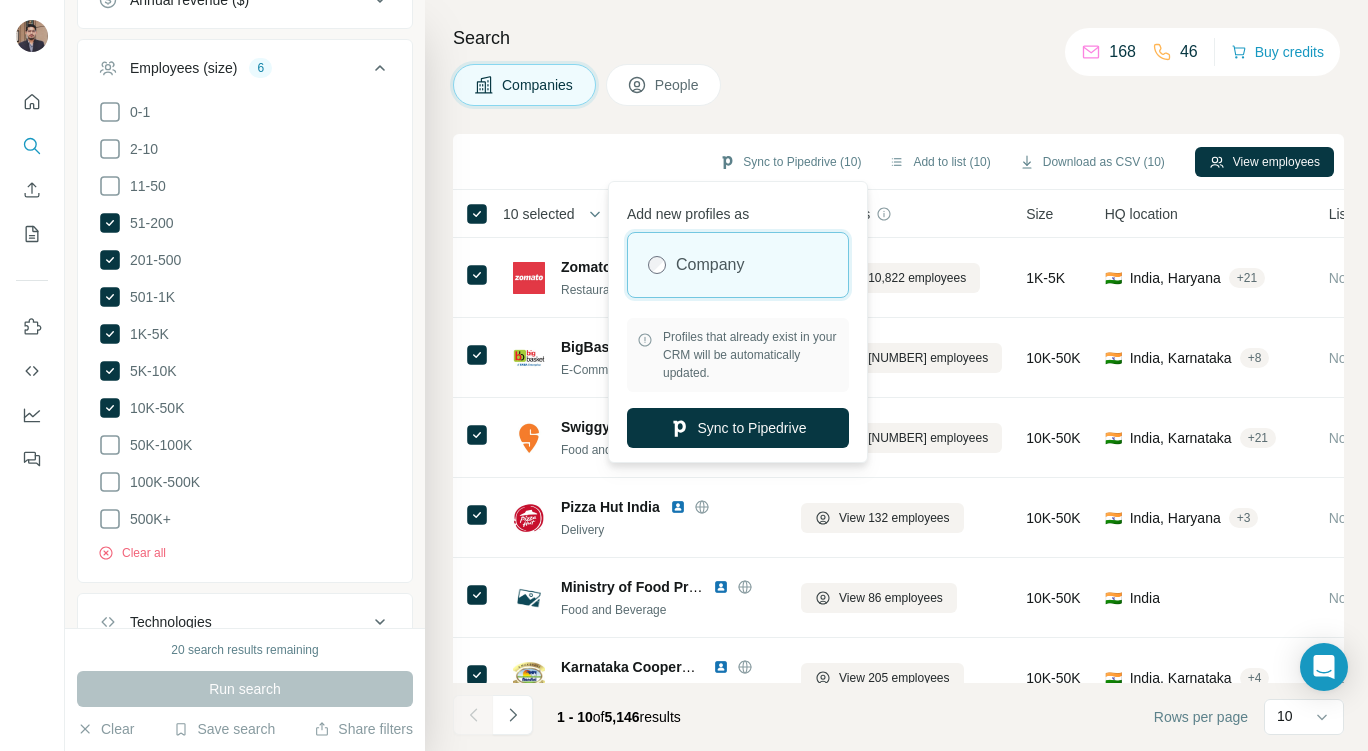 click on "Sync to Pipedrive" at bounding box center (738, 428) 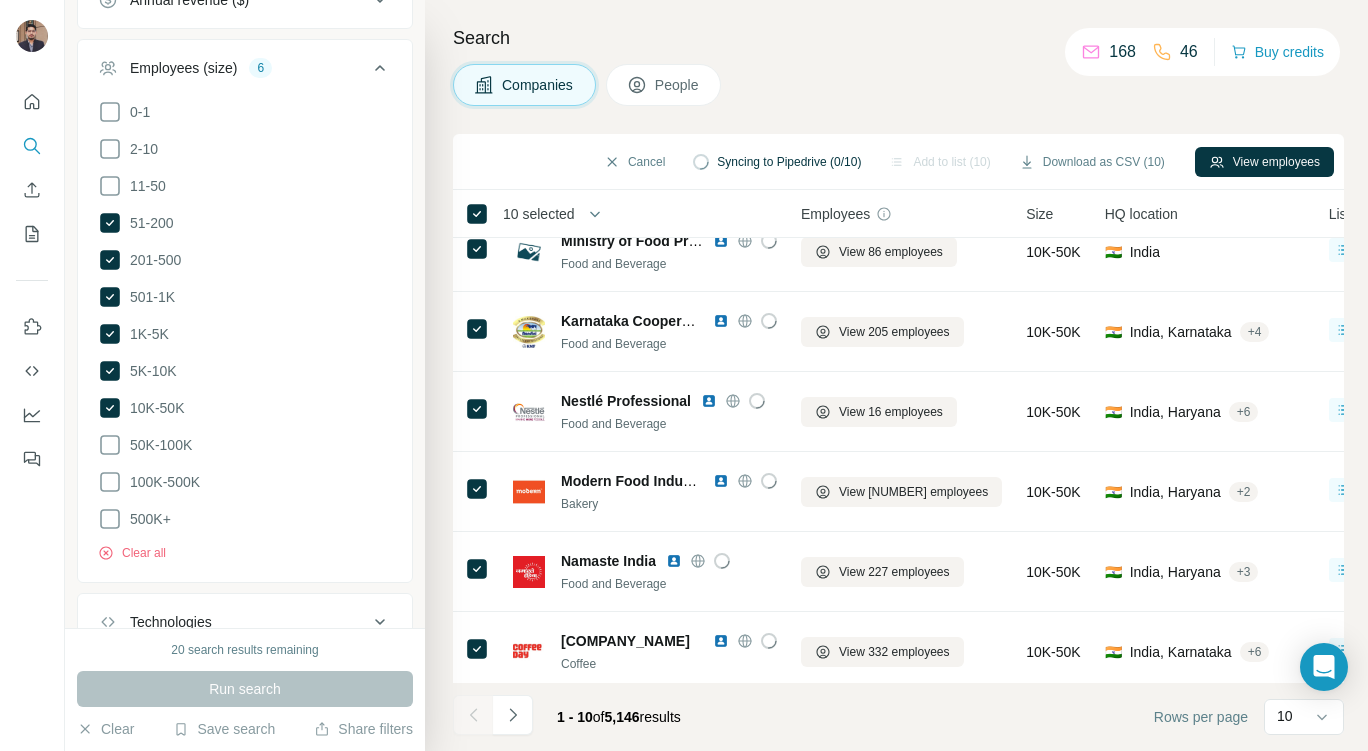 scroll, scrollTop: 365, scrollLeft: 0, axis: vertical 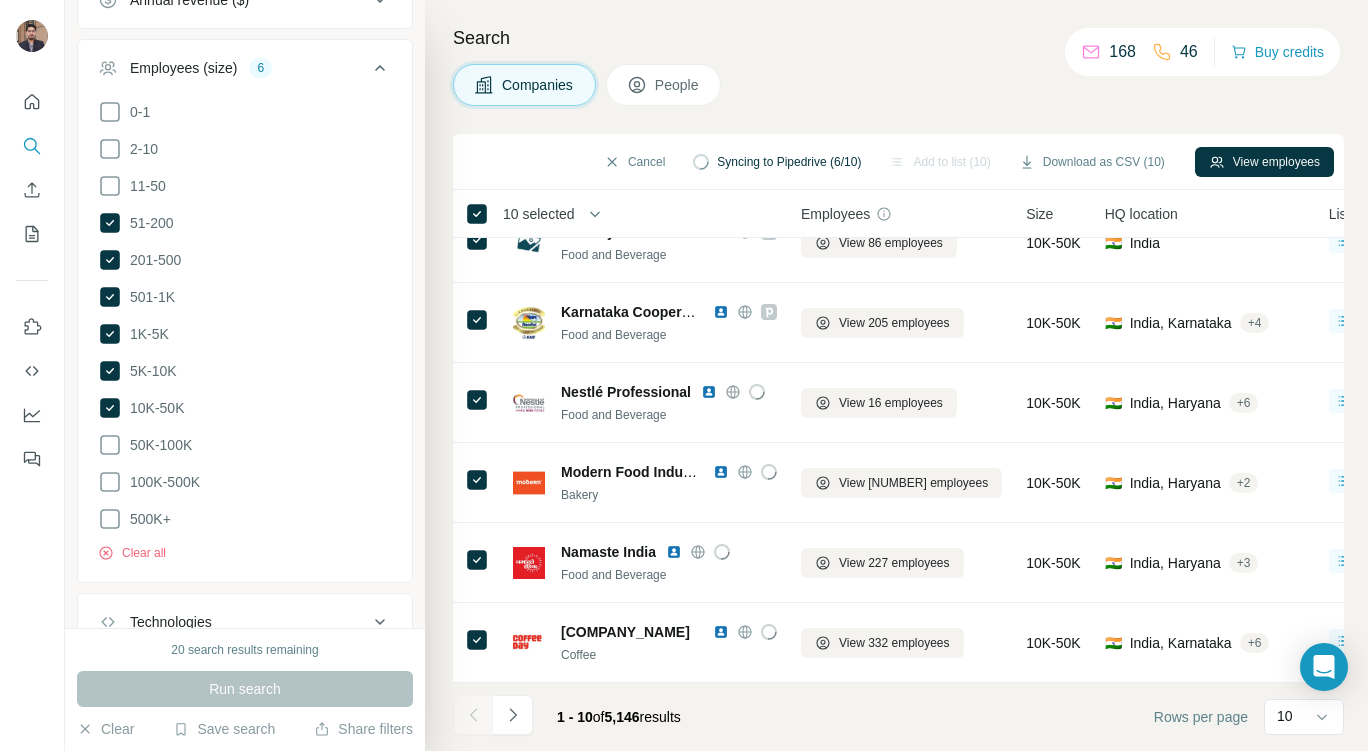 click at bounding box center (513, 715) 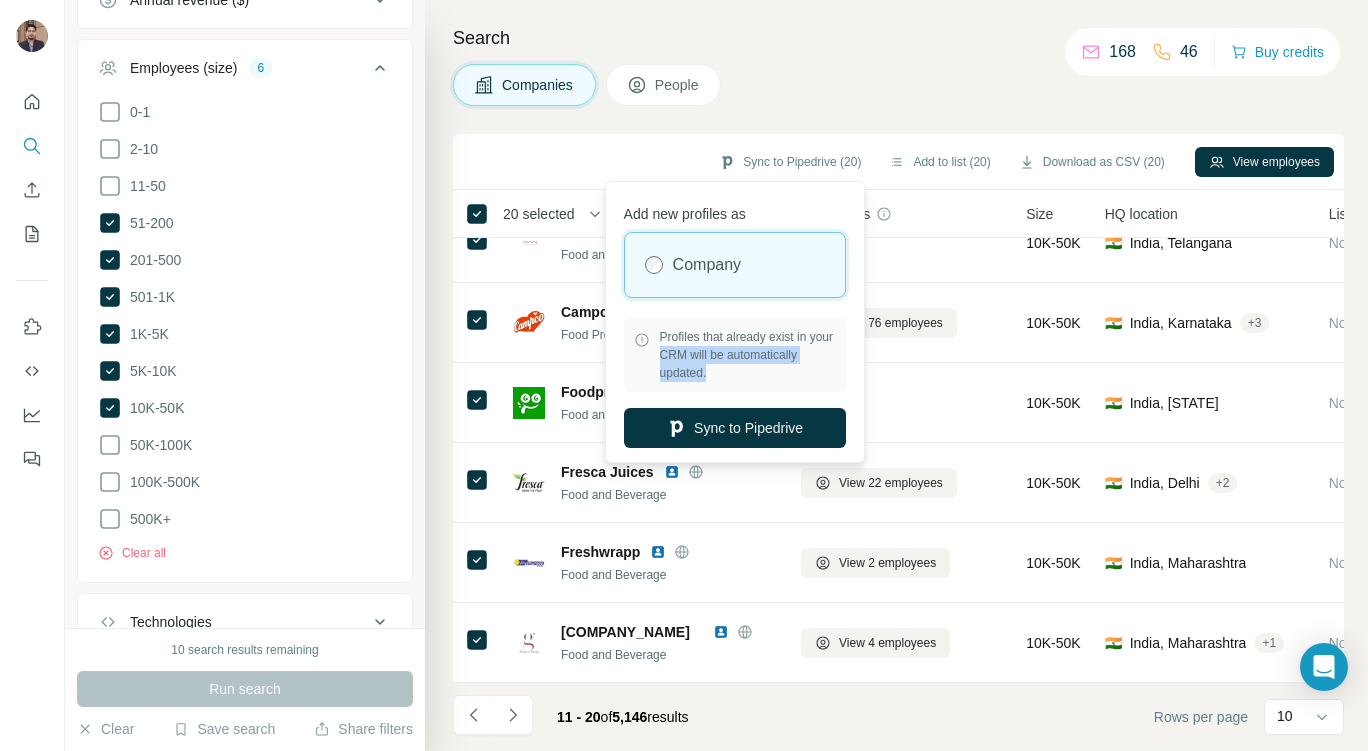 drag, startPoint x: 689, startPoint y: 359, endPoint x: 820, endPoint y: 386, distance: 133.75351 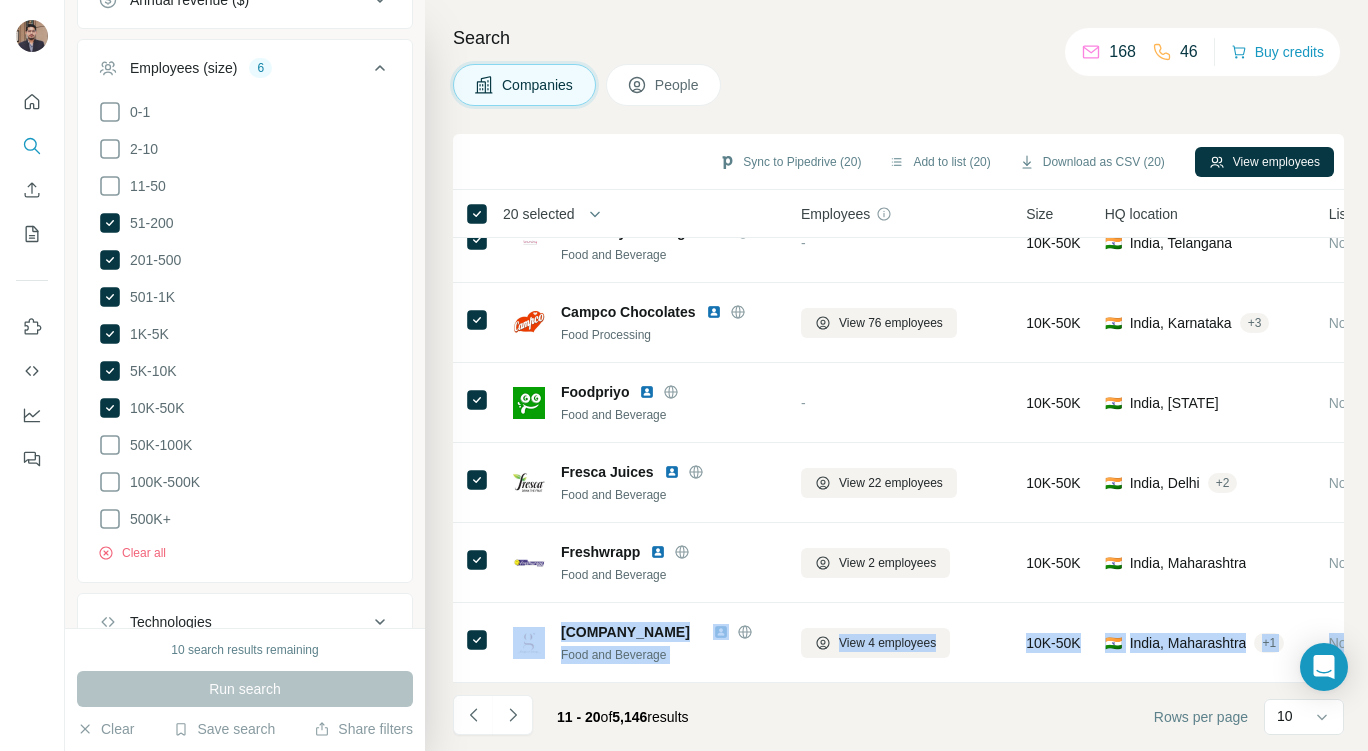 drag, startPoint x: 1347, startPoint y: 519, endPoint x: 1355, endPoint y: 596, distance: 77.41447 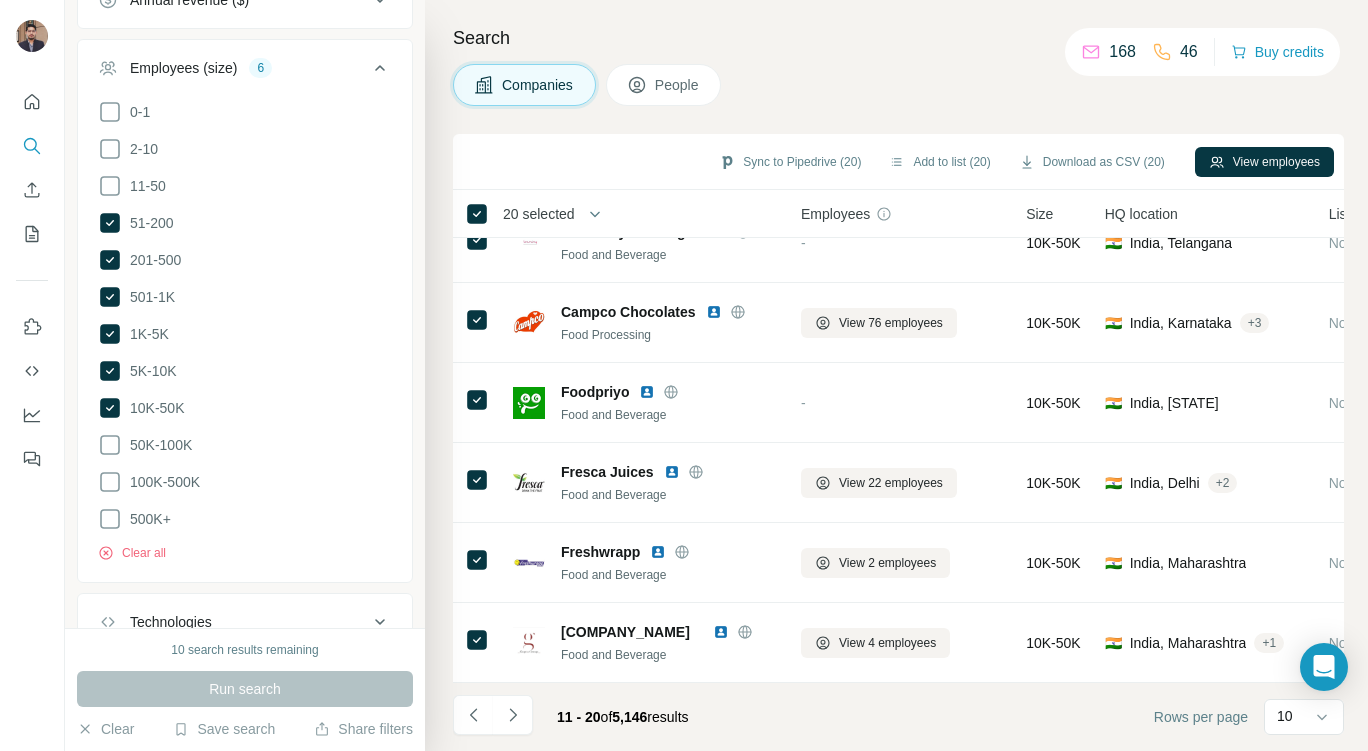 click on "Size" at bounding box center (1053, 214) 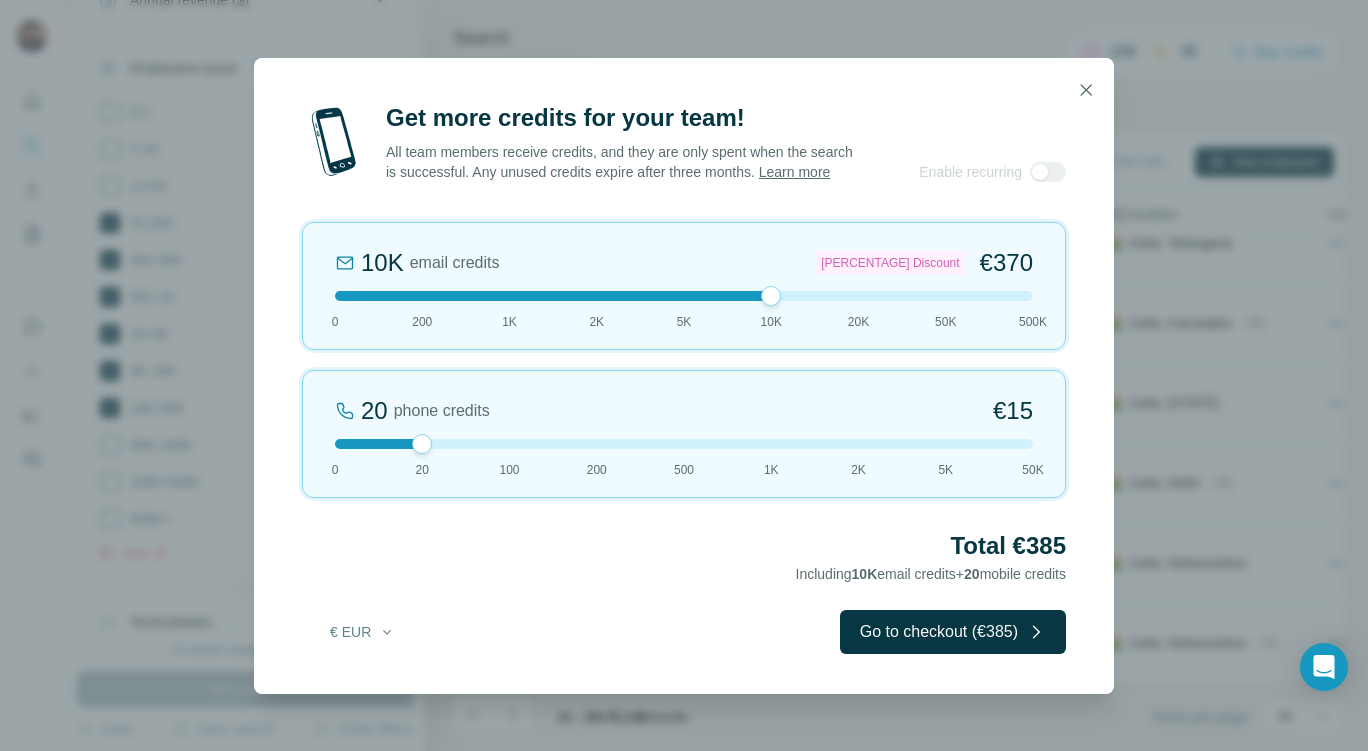 drag, startPoint x: 416, startPoint y: 308, endPoint x: 728, endPoint y: 435, distance: 336.85754 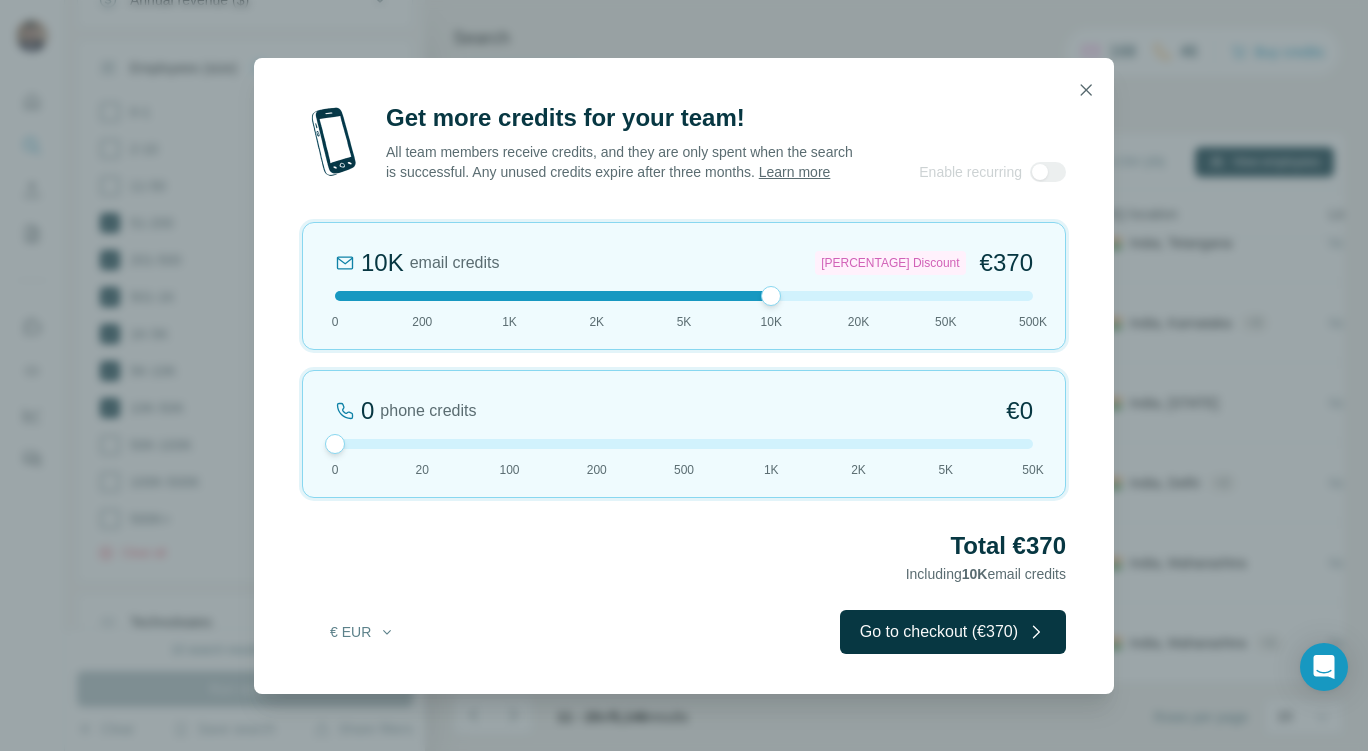 drag, startPoint x: 424, startPoint y: 460, endPoint x: 279, endPoint y: 507, distance: 152.42703 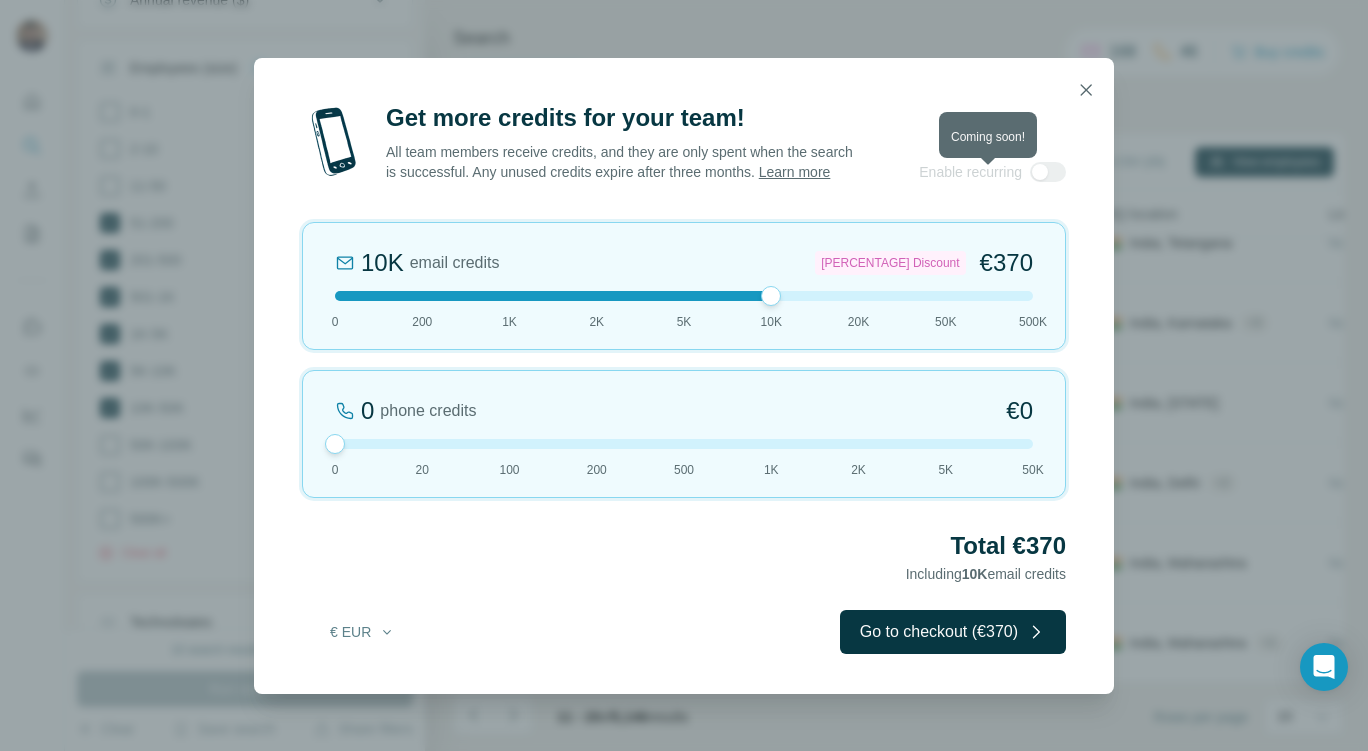click at bounding box center [1048, 172] 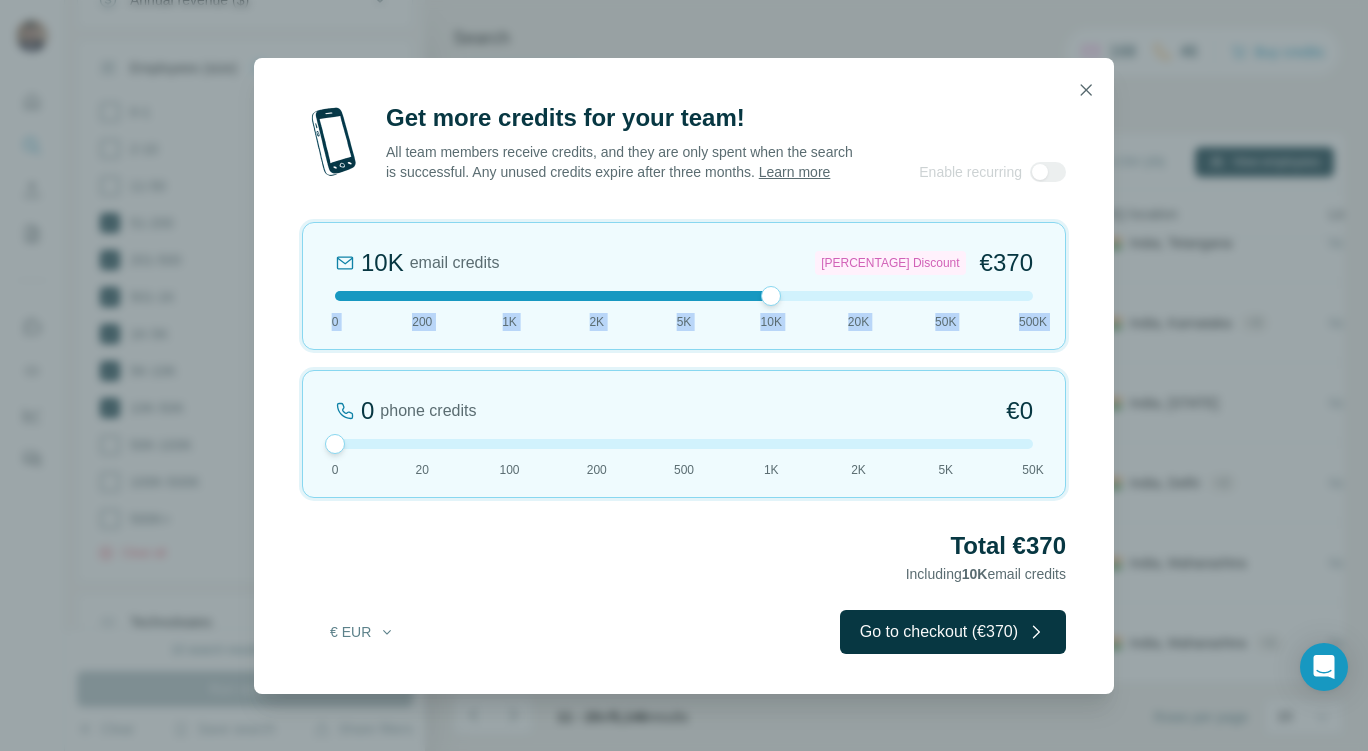 drag, startPoint x: 759, startPoint y: 302, endPoint x: 8, endPoint y: 428, distance: 761.4966 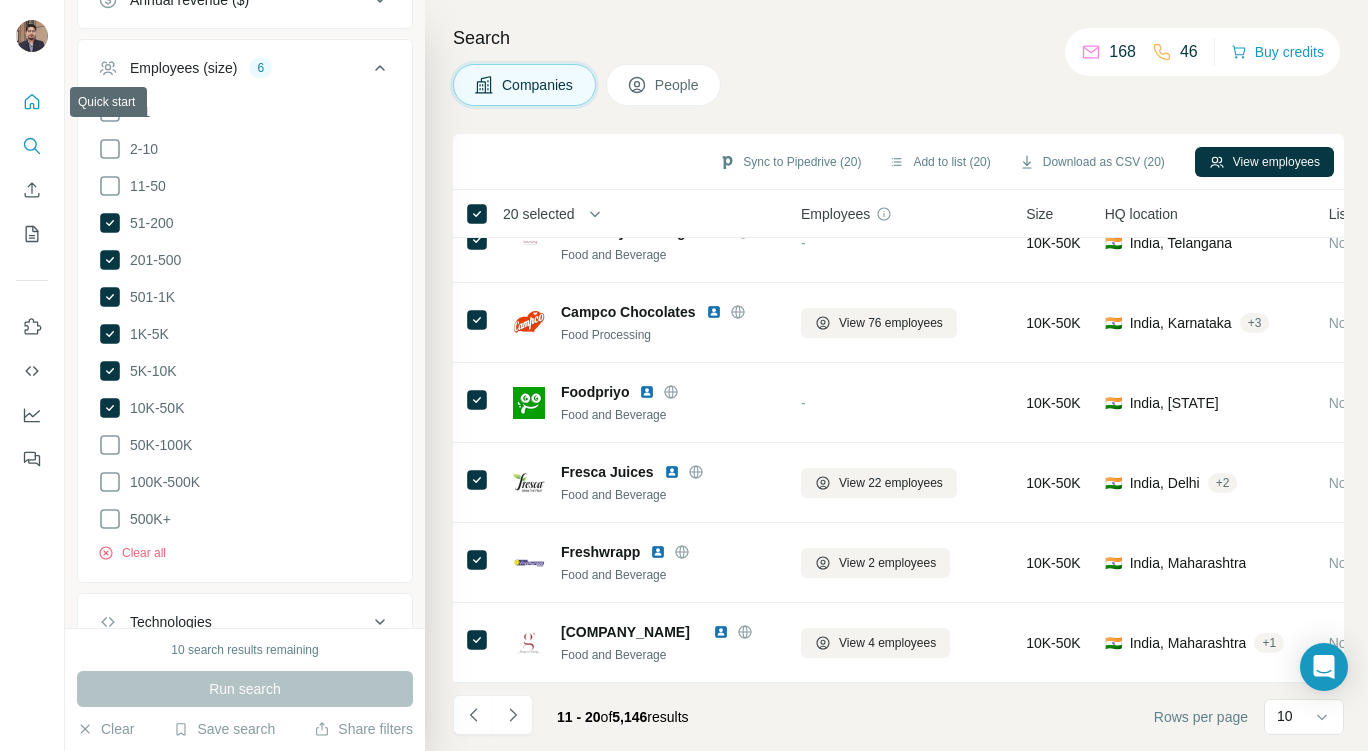 click 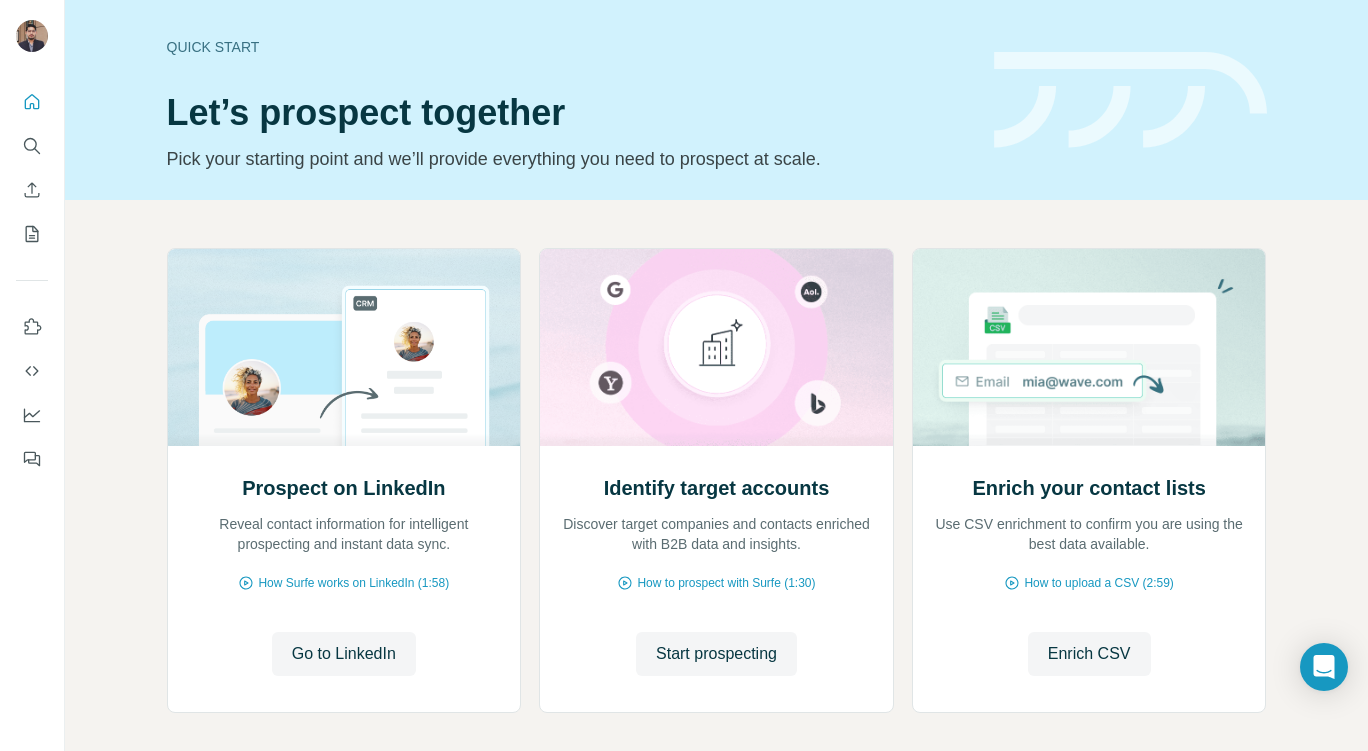 click on "Enrich CSV" at bounding box center (1089, 654) 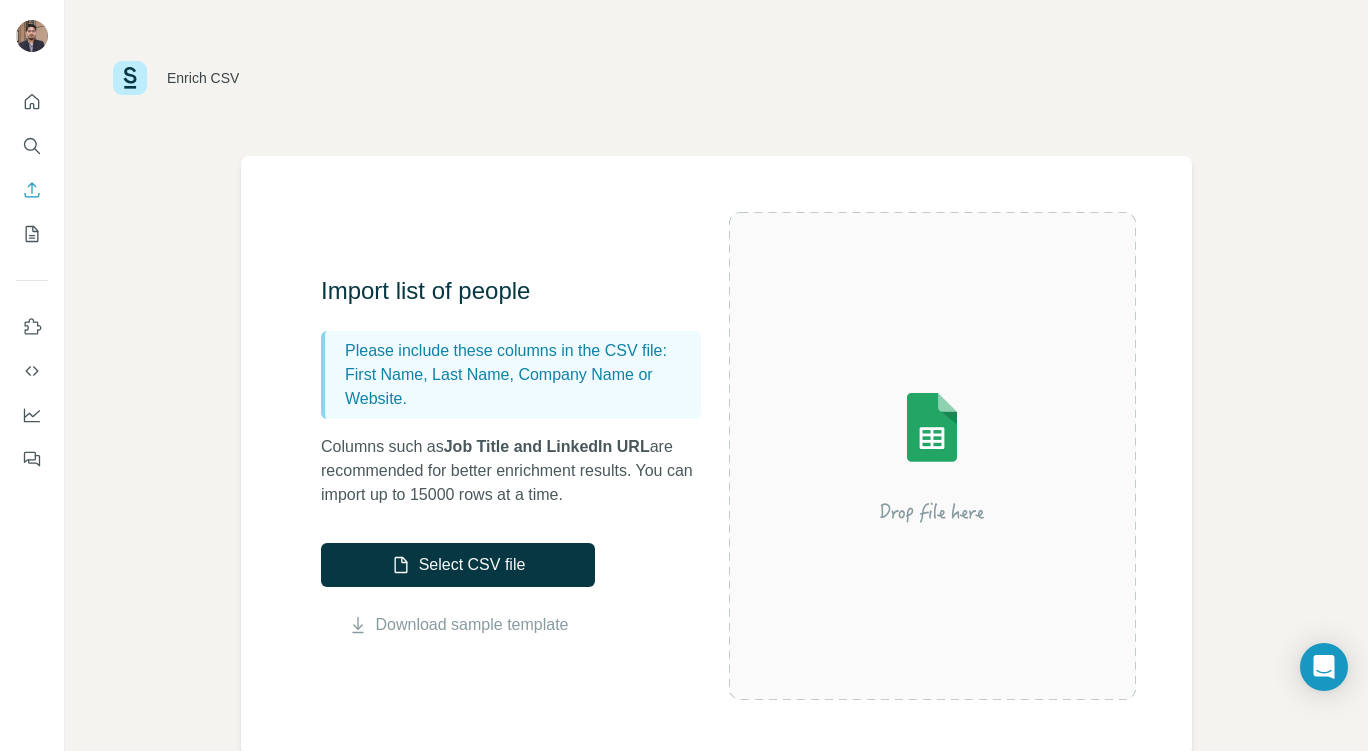 click on "Select CSV file" at bounding box center (458, 565) 